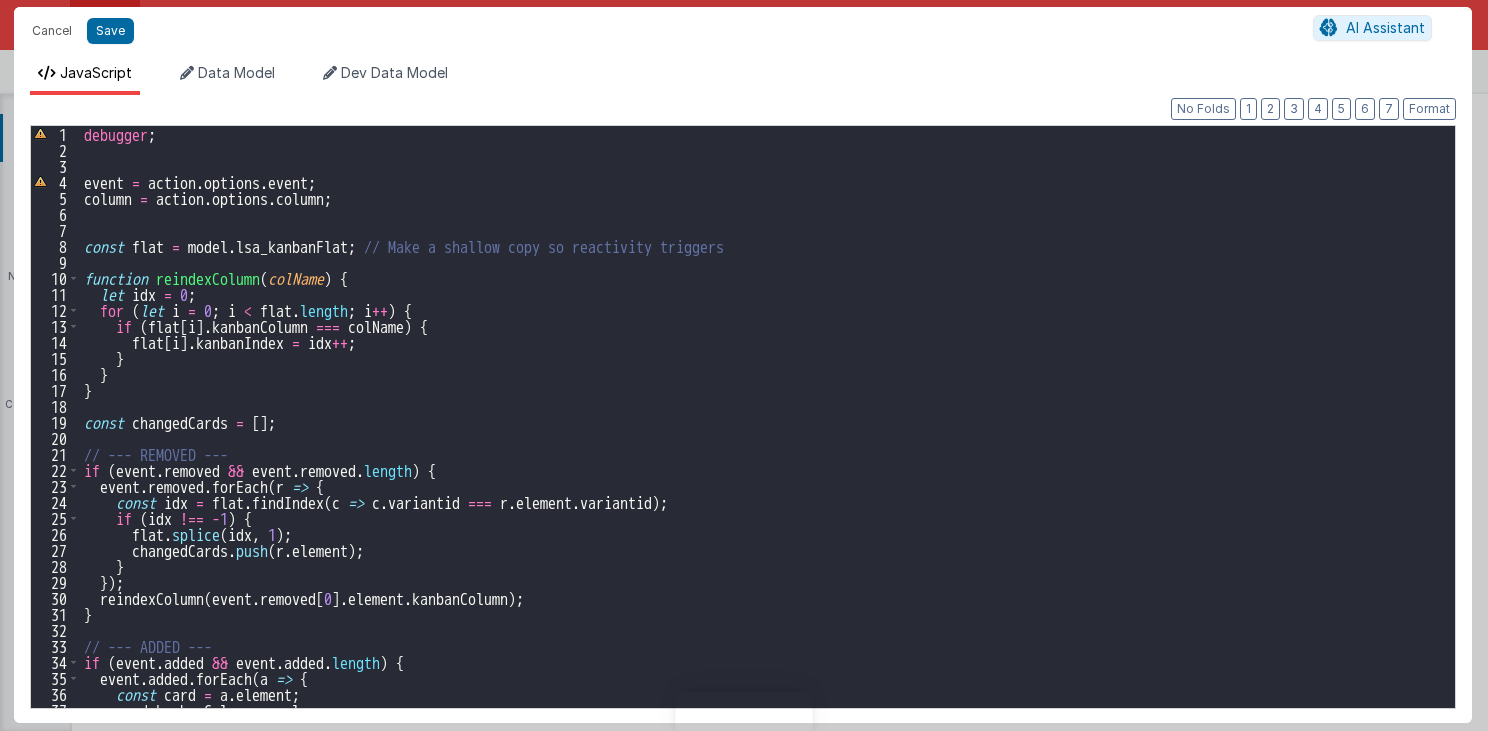 scroll, scrollTop: 0, scrollLeft: 0, axis: both 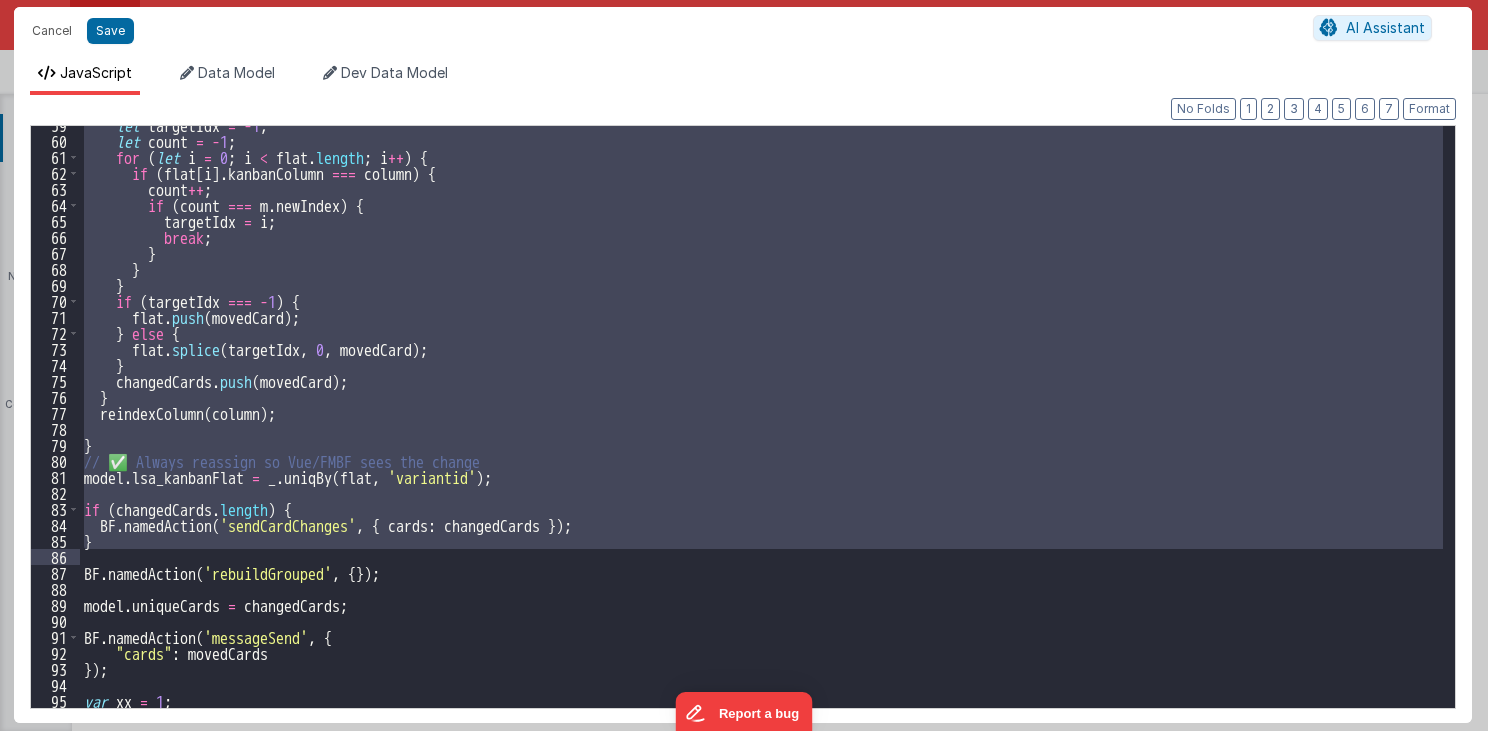 drag, startPoint x: 84, startPoint y: 225, endPoint x: 425, endPoint y: 560, distance: 478.023 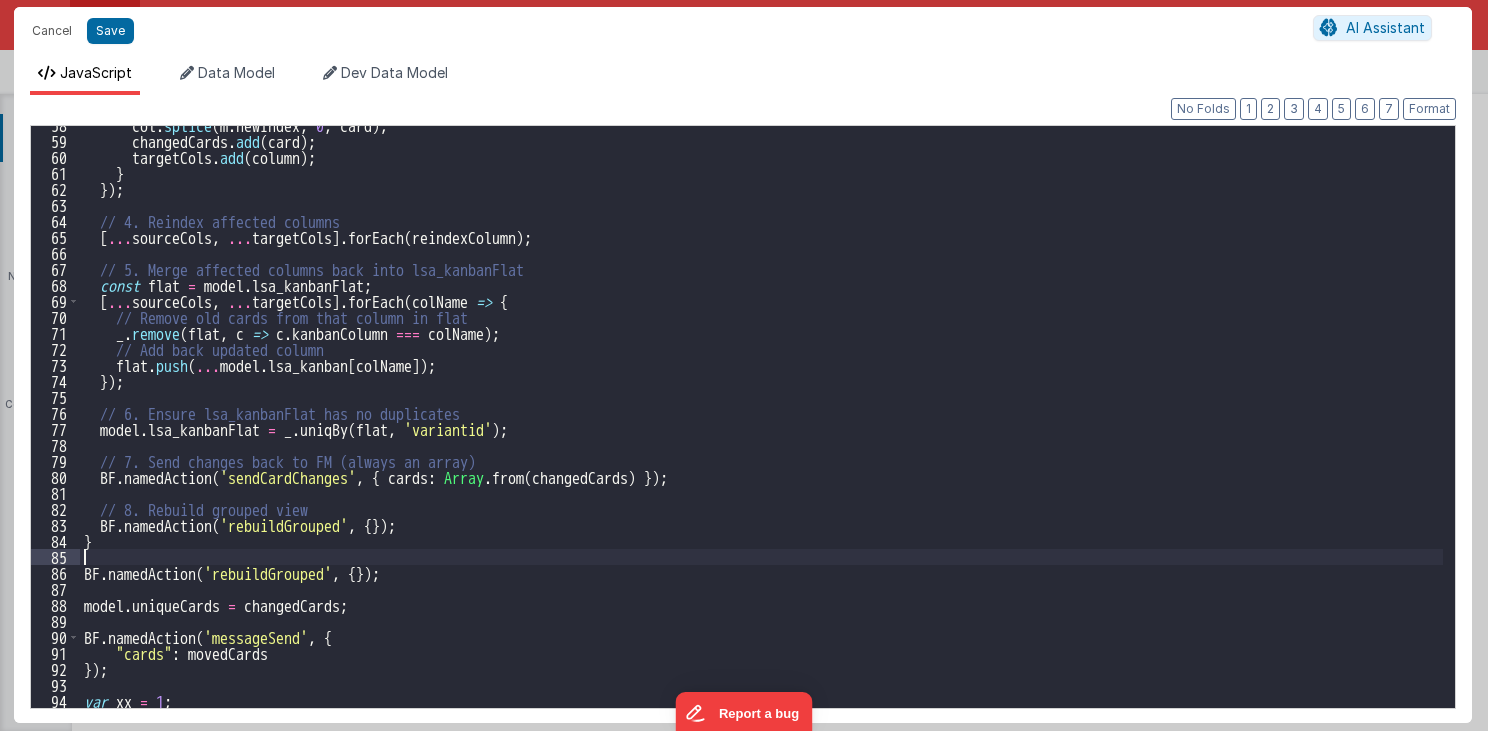 scroll, scrollTop: 920, scrollLeft: 0, axis: vertical 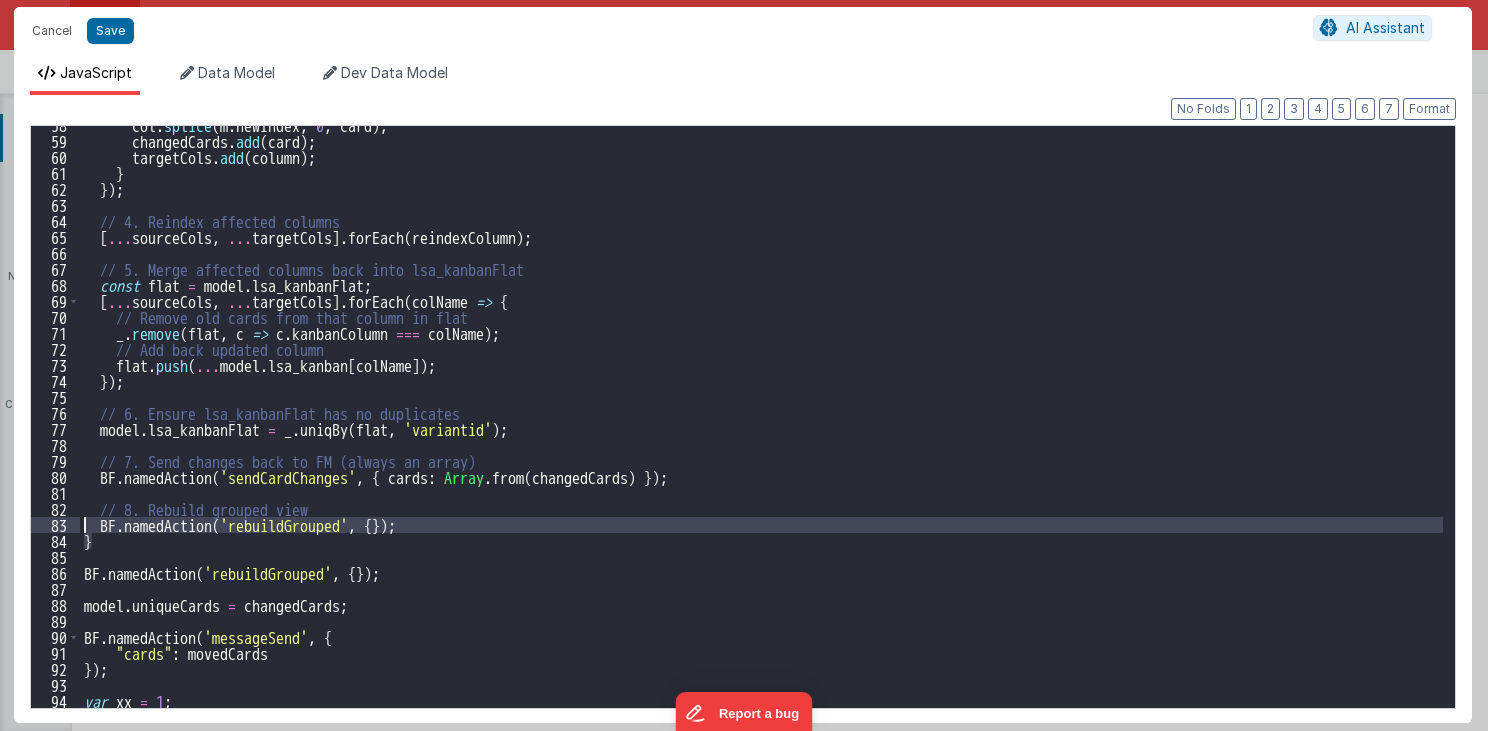 drag, startPoint x: 423, startPoint y: 544, endPoint x: 85, endPoint y: 519, distance: 338.9233 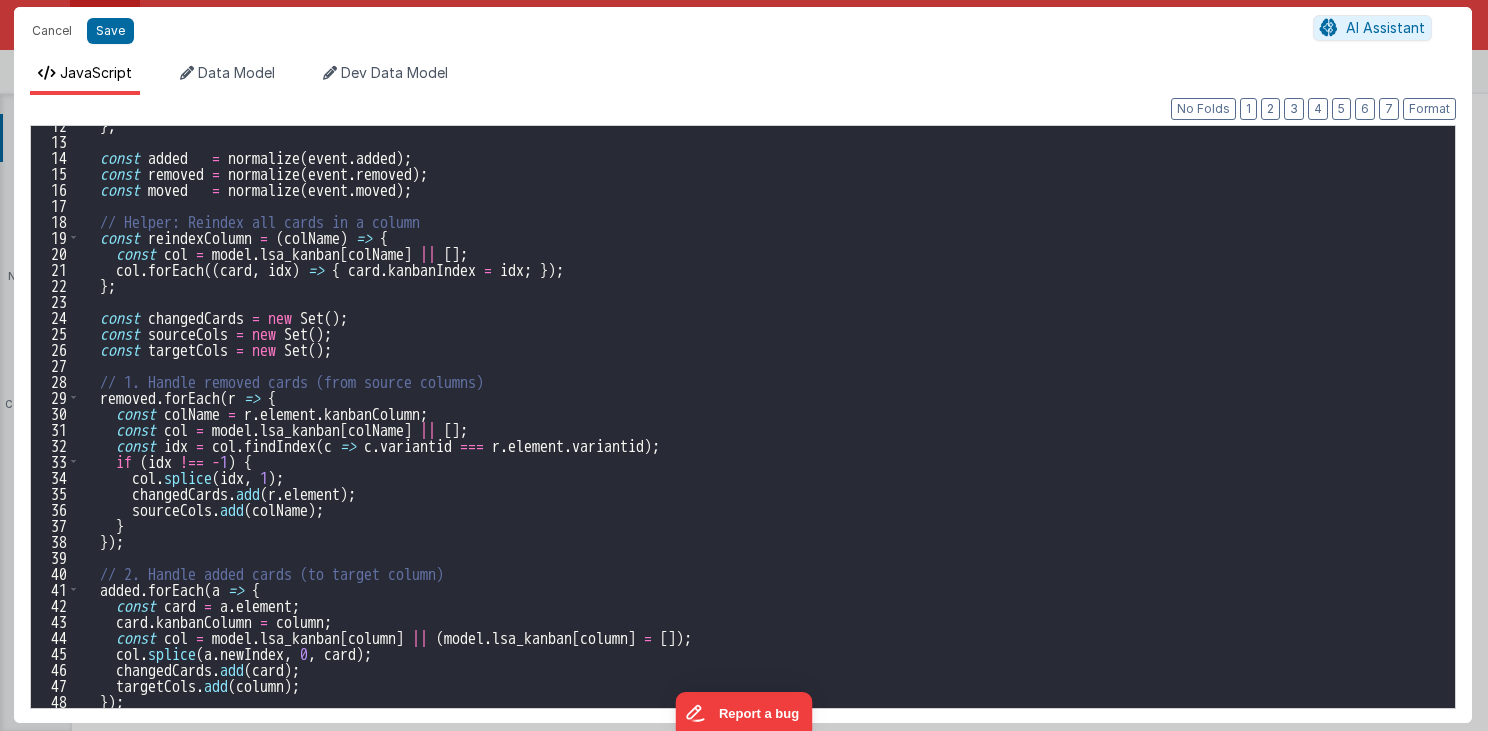 scroll, scrollTop: 0, scrollLeft: 0, axis: both 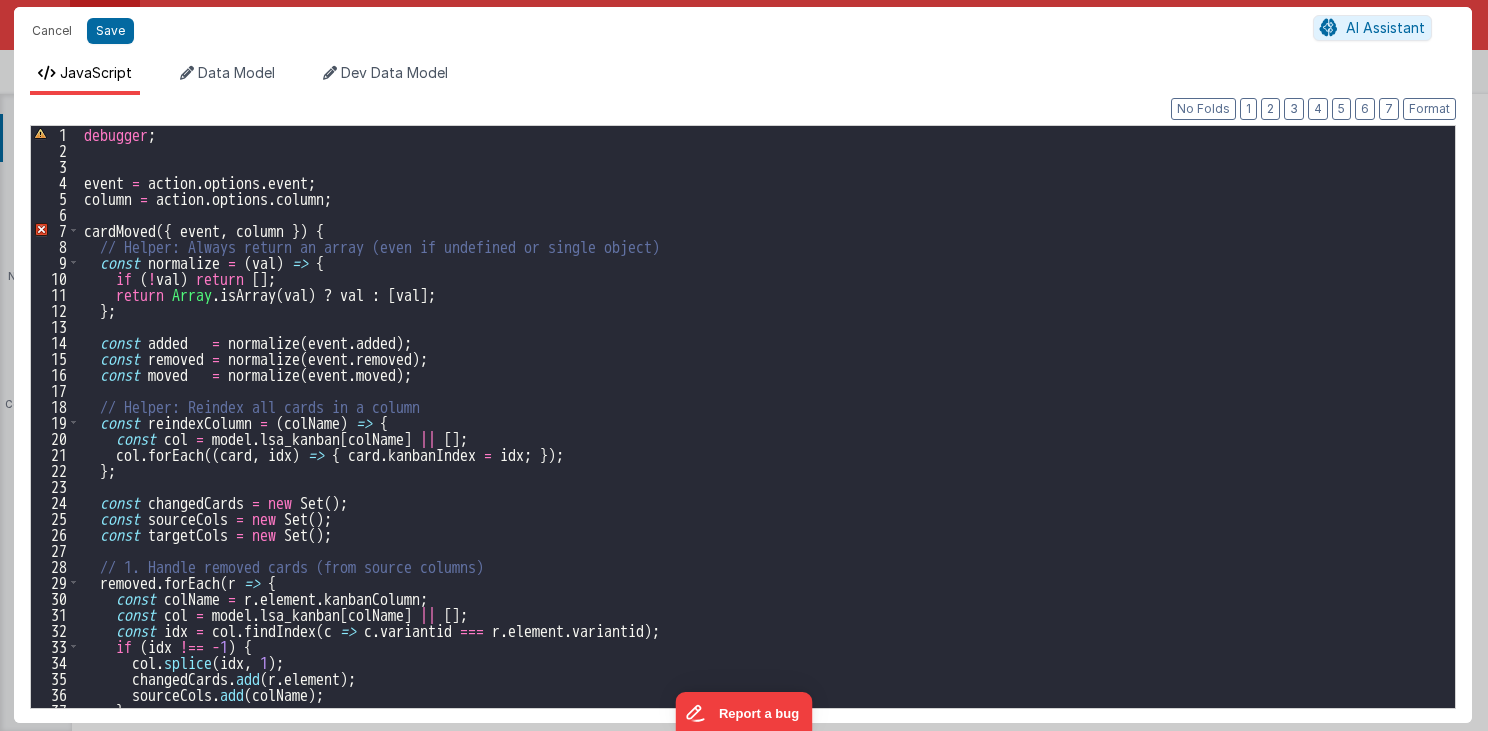 click on "debugger ; event   =   action . options . event ; column   =   action . options . column ; cardMoved ({   event ,   column   })   {    // Helper: Always return an array (even if undefined or single object)    const   normalize   =   ( val )   =>   {      if   ( ! val )   return   [ ] ;      return   Array . isArray ( val )   ?   val   :   [ val ] ;    } ;    const   added     =   normalize ( event . added ) ;    const   removed   =   normalize ( event . removed ) ;    const   moved     =   normalize ( event . moved ) ;    // Helper: Reindex all cards in a column    const   reindexColumn   =   ( colName )   =>   {      const   col   =   model . lsa_kanban [ colName ]   ||   [ ] ;      col . forEach (( card ,   idx )   =>   {   card . kanbanIndex   =   idx ;   }) ;    } ;    const   changedCards   =   new   Set ( ) ;    const   sourceCols   =   new   Set ( ) ;    const   targetCols   =   new   Set ( ) ;    // 1. Handle removed cards (from source columns)    removed . forEach ( r   =>   {      const   colName" at bounding box center (762, 433) 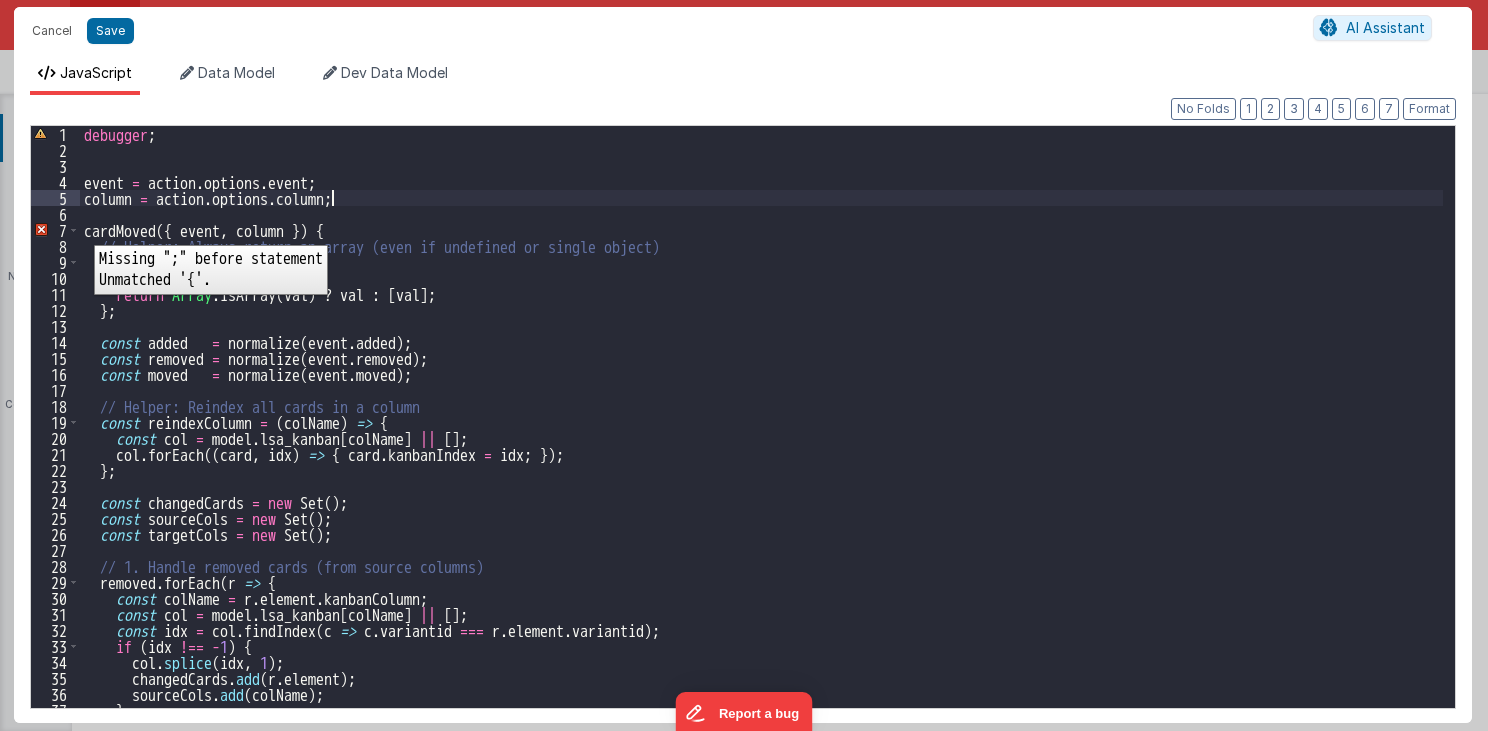 click on "debugger ; event   =   action . options . event ; column   =   action . options . column ; cardMoved ({   event ,   column   })   {    // Helper: Always return an array (even if undefined or single object)    const   normalize   =   ( val )   =>   {      if   ( ! val )   return   [ ] ;      return   Array . isArray ( val )   ?   val   :   [ val ] ;    } ;    const   added     =   normalize ( event . added ) ;    const   removed   =   normalize ( event . removed ) ;    const   moved     =   normalize ( event . moved ) ;    // Helper: Reindex all cards in a column    const   reindexColumn   =   ( colName )   =>   {      const   col   =   model . lsa_kanban [ colName ]   ||   [ ] ;      col . forEach (( card ,   idx )   =>   {   card . kanbanIndex   =   idx ;   }) ;    } ;    const   changedCards   =   new   Set ( ) ;    const   sourceCols   =   new   Set ( ) ;    const   targetCols   =   new   Set ( ) ;    ." at bounding box center (743, 417) 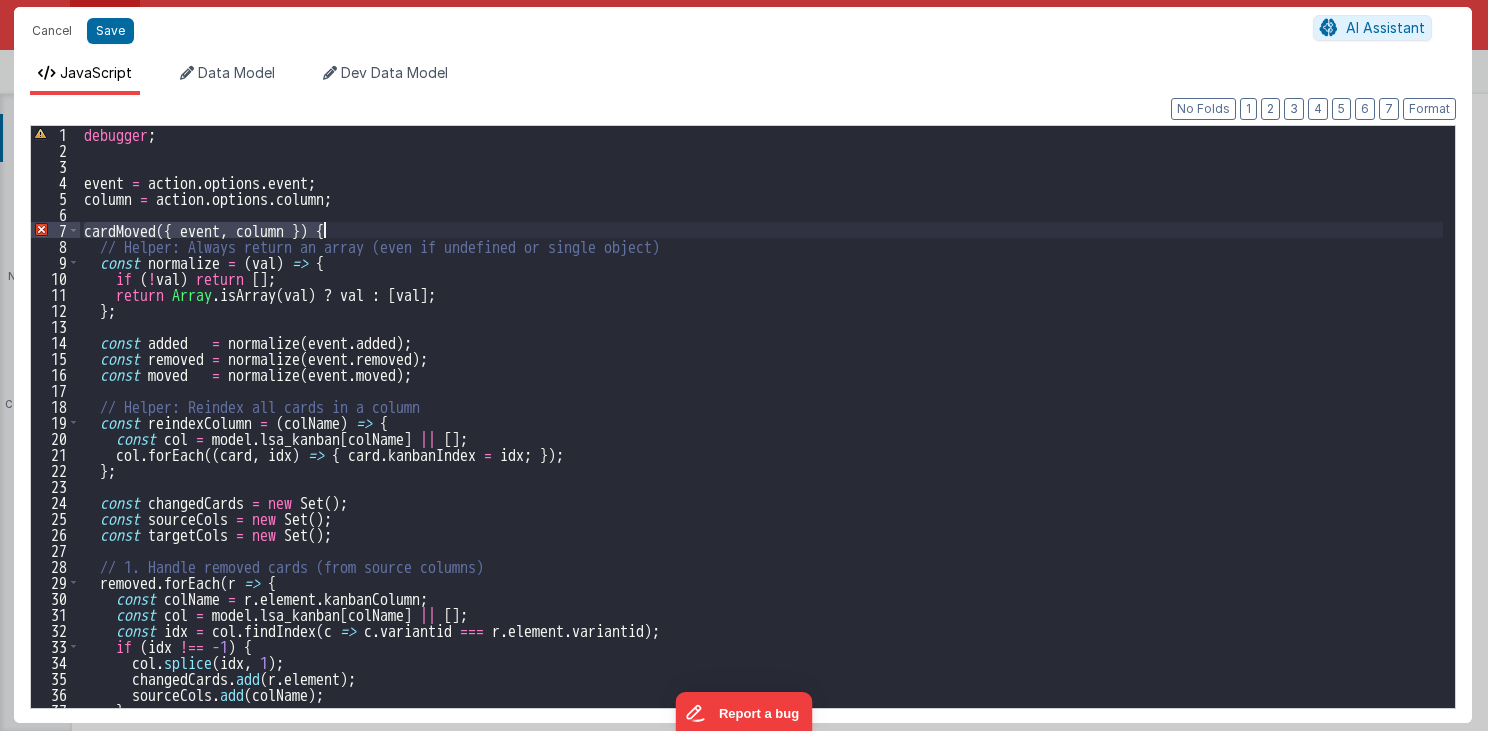 drag, startPoint x: 88, startPoint y: 225, endPoint x: 336, endPoint y: 225, distance: 248 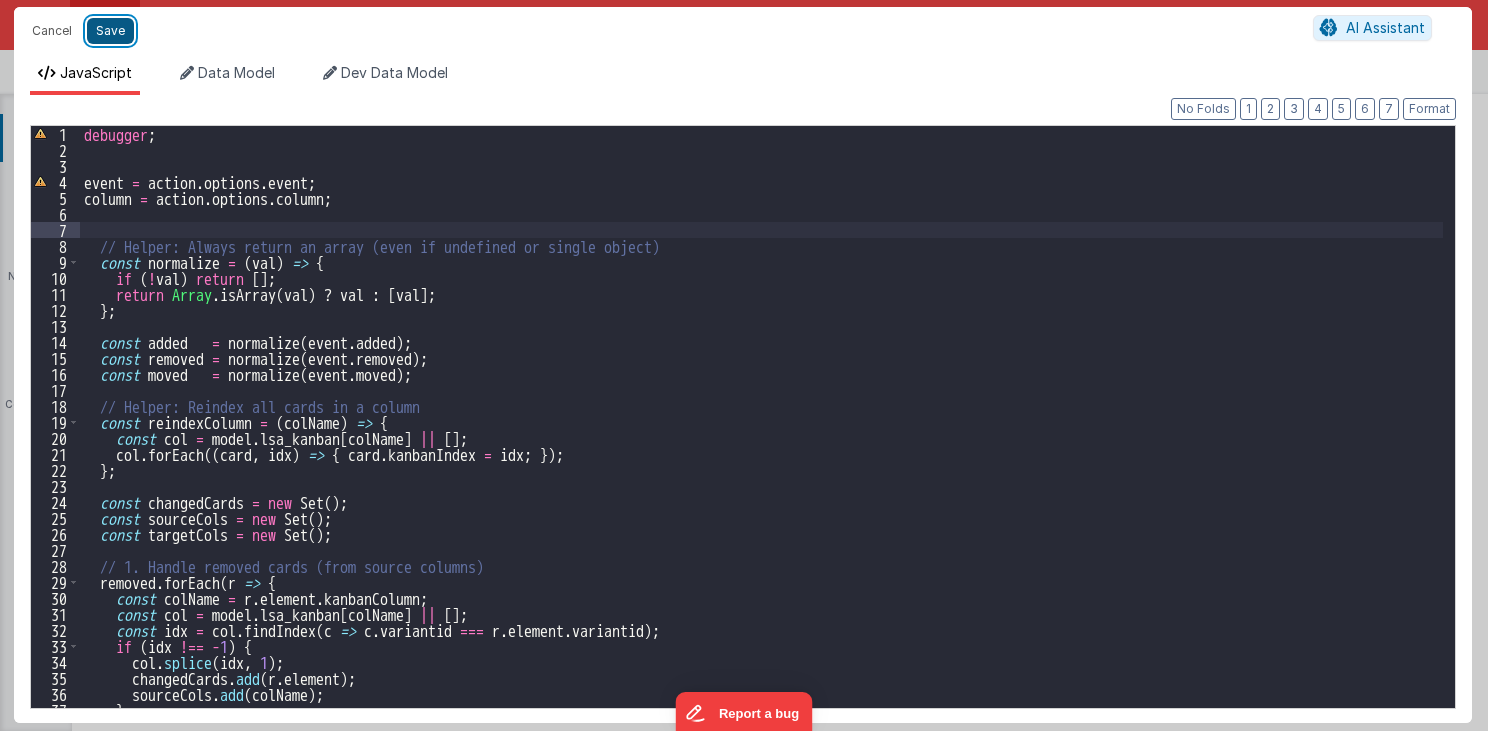 click on "Save" at bounding box center (110, 31) 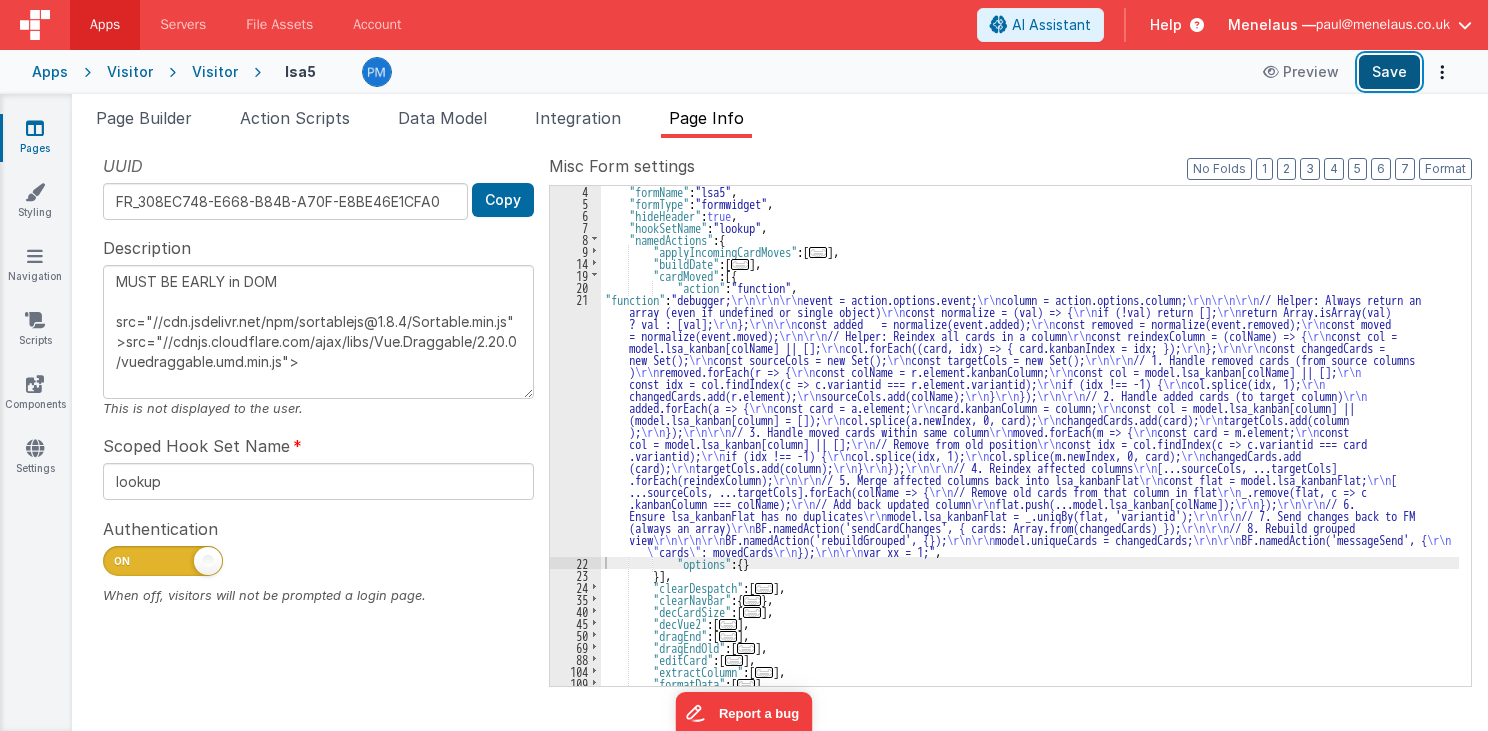 click on "Save" at bounding box center [1389, 72] 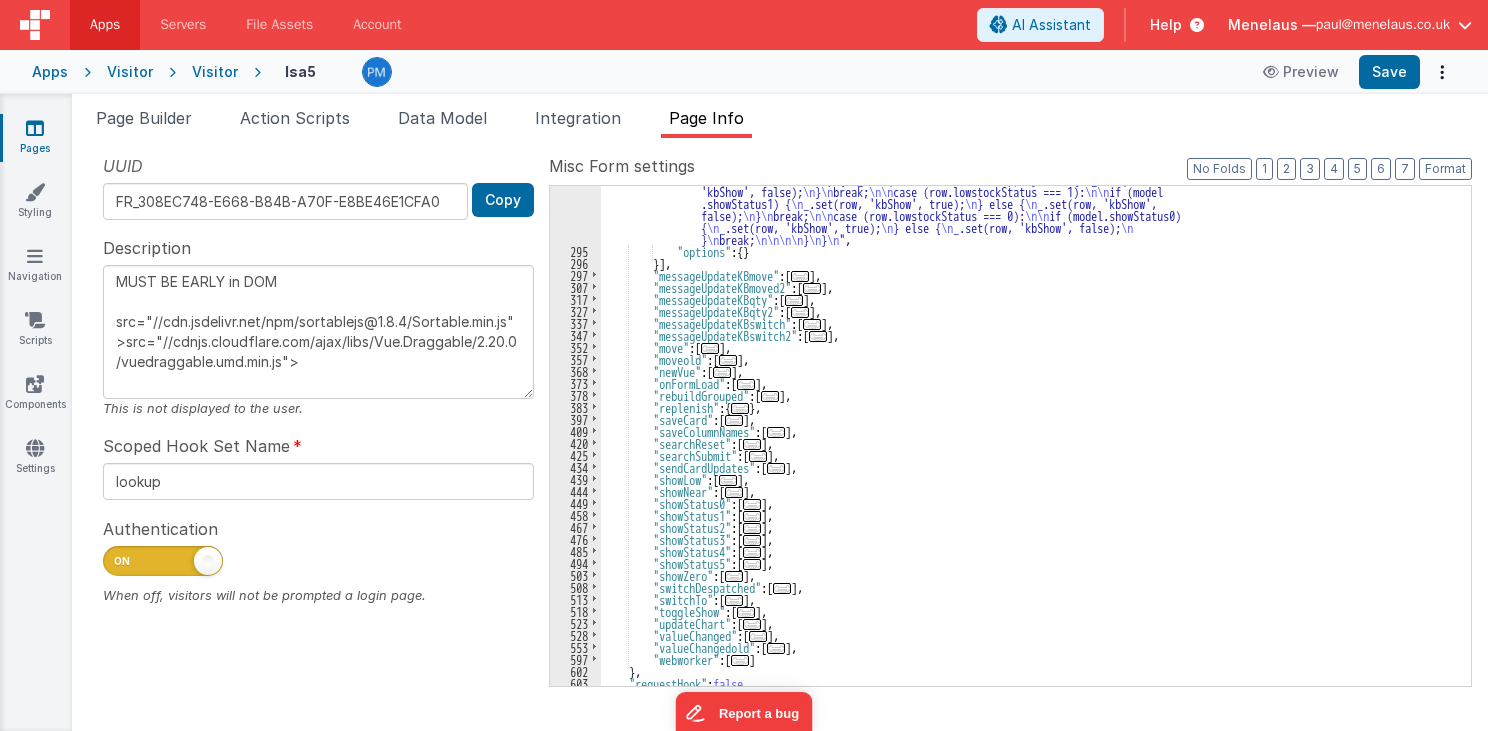 scroll, scrollTop: 1105, scrollLeft: 0, axis: vertical 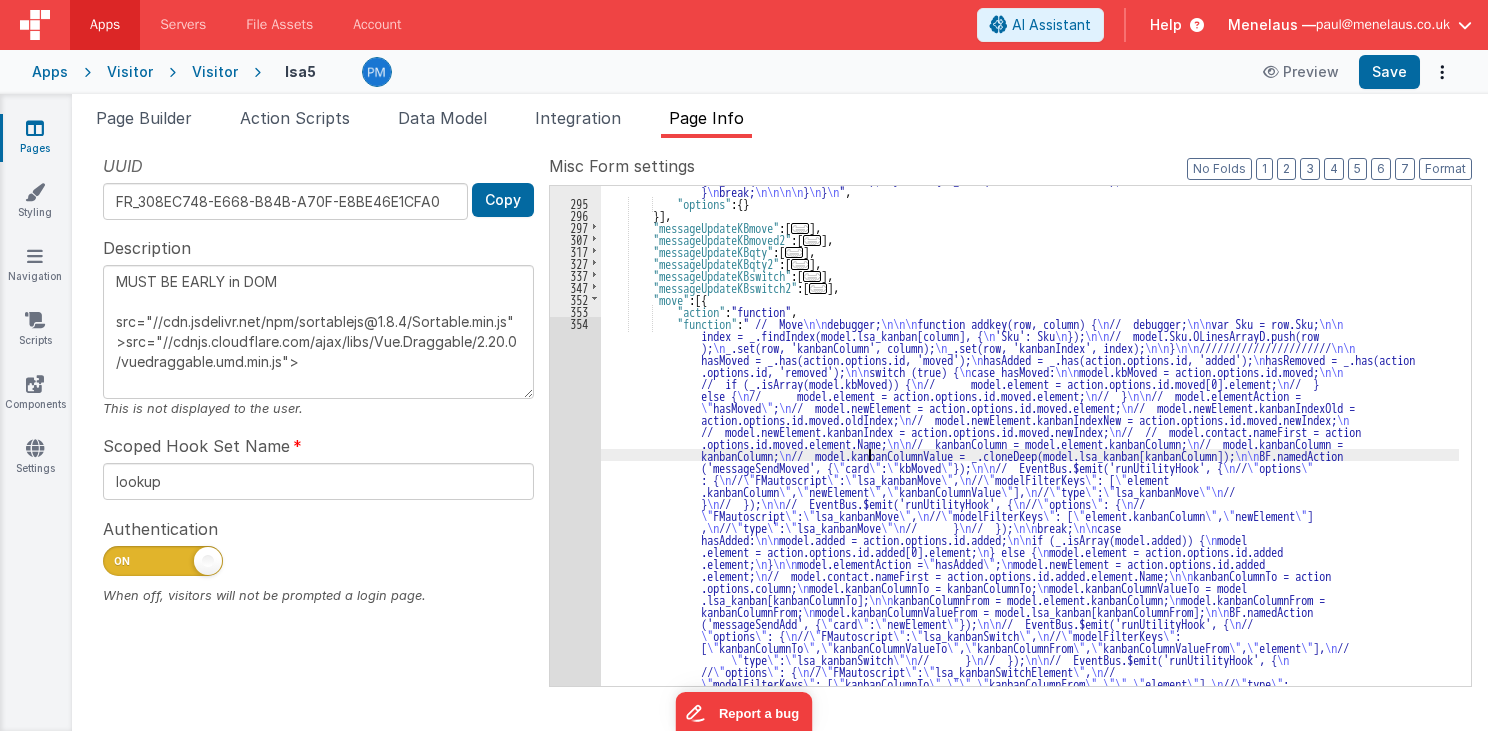 click on ""function" :  "// messageUpdateKBcomment \n debugger; \n\n\n var inventoryItemId = model.kbchange.kbComment.inventoryItemId; \n var                   inventoryItemId = inventoryItemId.toString(); \n var kanbanComment = model.kbchange.kbComment.kanbanComment; \n\n\n // items =                   model.lsa_kanban.blocked; \n // items1 = model.lsa_kanban; \n // flatten = _.flattenDeep(model.lsa_kanban); \n // model.flatten =                   flatten; \n // flattensort = _.orderBy(flatten, ['inventoryItemId'], ['asc']); \n // model.flattensort = flattensort; \n flatmap =                   _.flatMapDeep(model.lsa_kanban); \n model.flatmap = flatmap; \n\n var x1 = _.findIndex(model.flatmap, { \n     'inventoryItemId':                   inventoryItemId \n }); \n\n if (x1 >= 0) { \n     var item = _.find(model.flatmap, { \n         'inventoryItemId': inventoryItemId \n                       }); \n\n\n" at bounding box center [1030, 513] 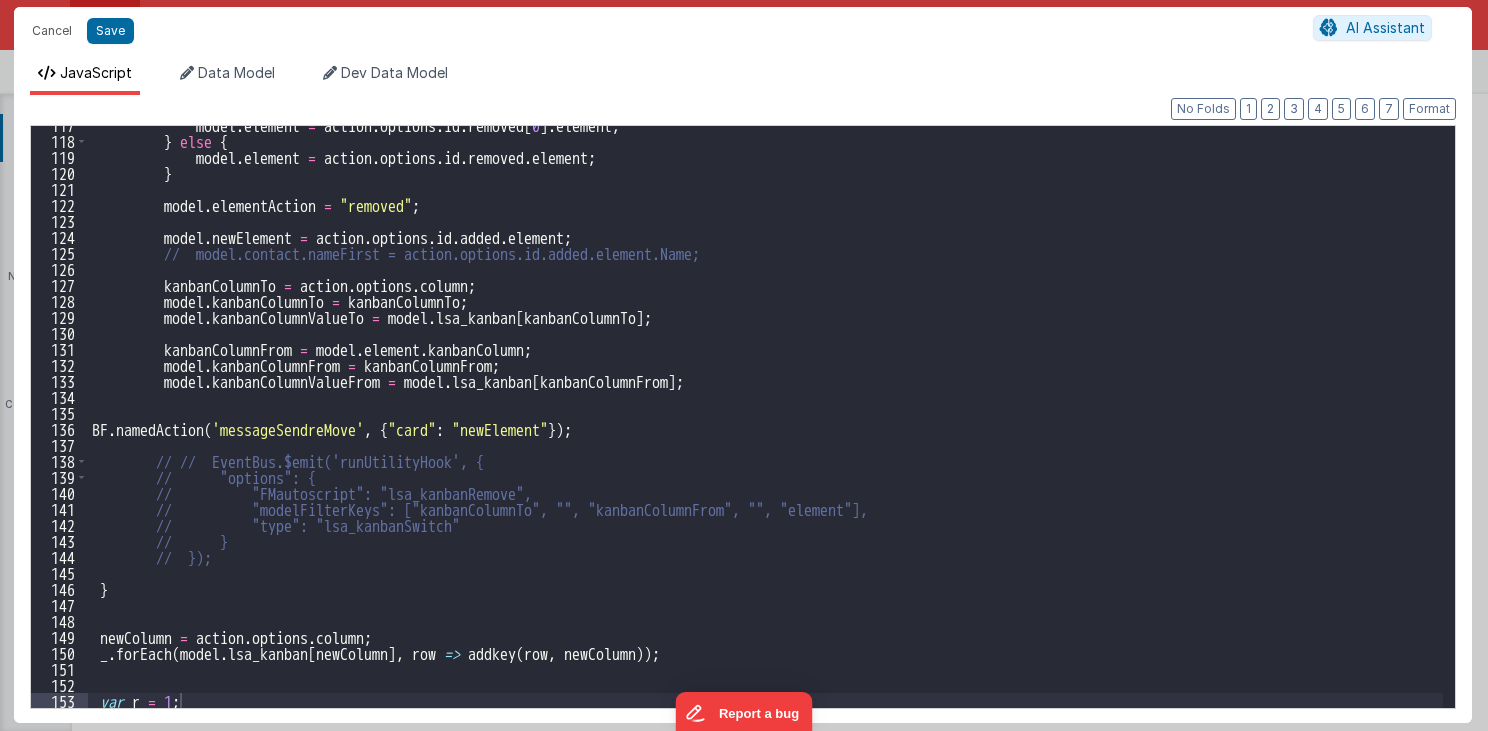 scroll, scrollTop: 1864, scrollLeft: 0, axis: vertical 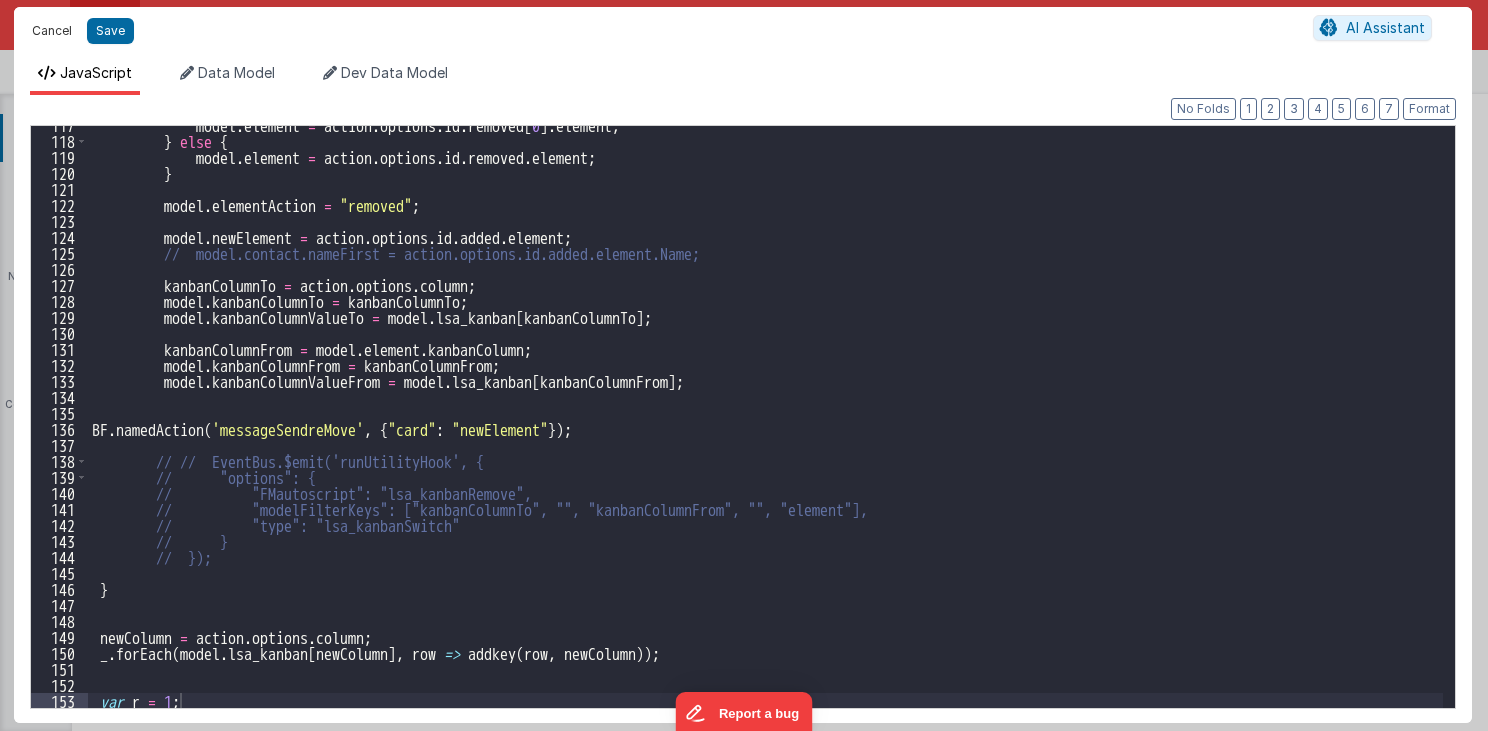 drag, startPoint x: 46, startPoint y: 28, endPoint x: 274, endPoint y: 399, distance: 435.45953 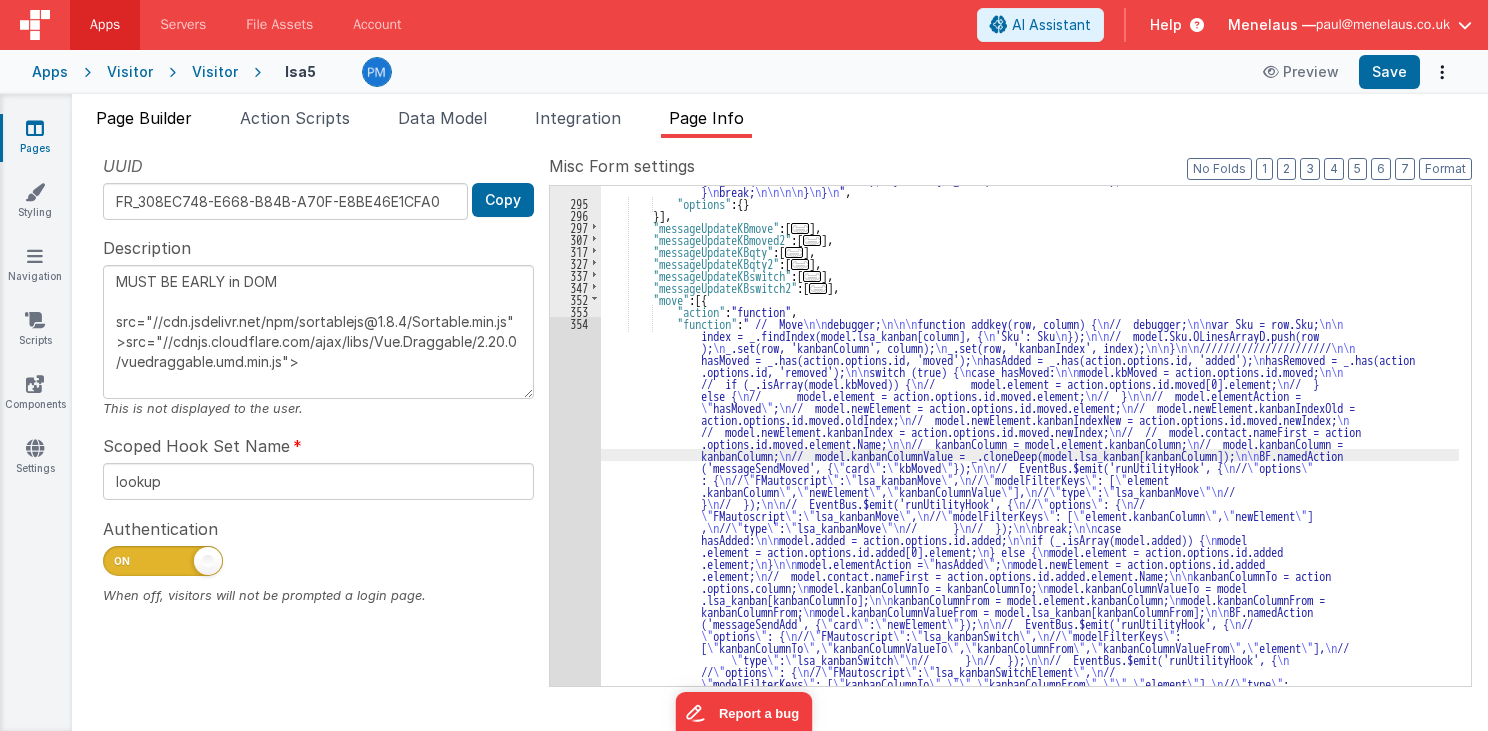 click on "Page Builder" at bounding box center (144, 118) 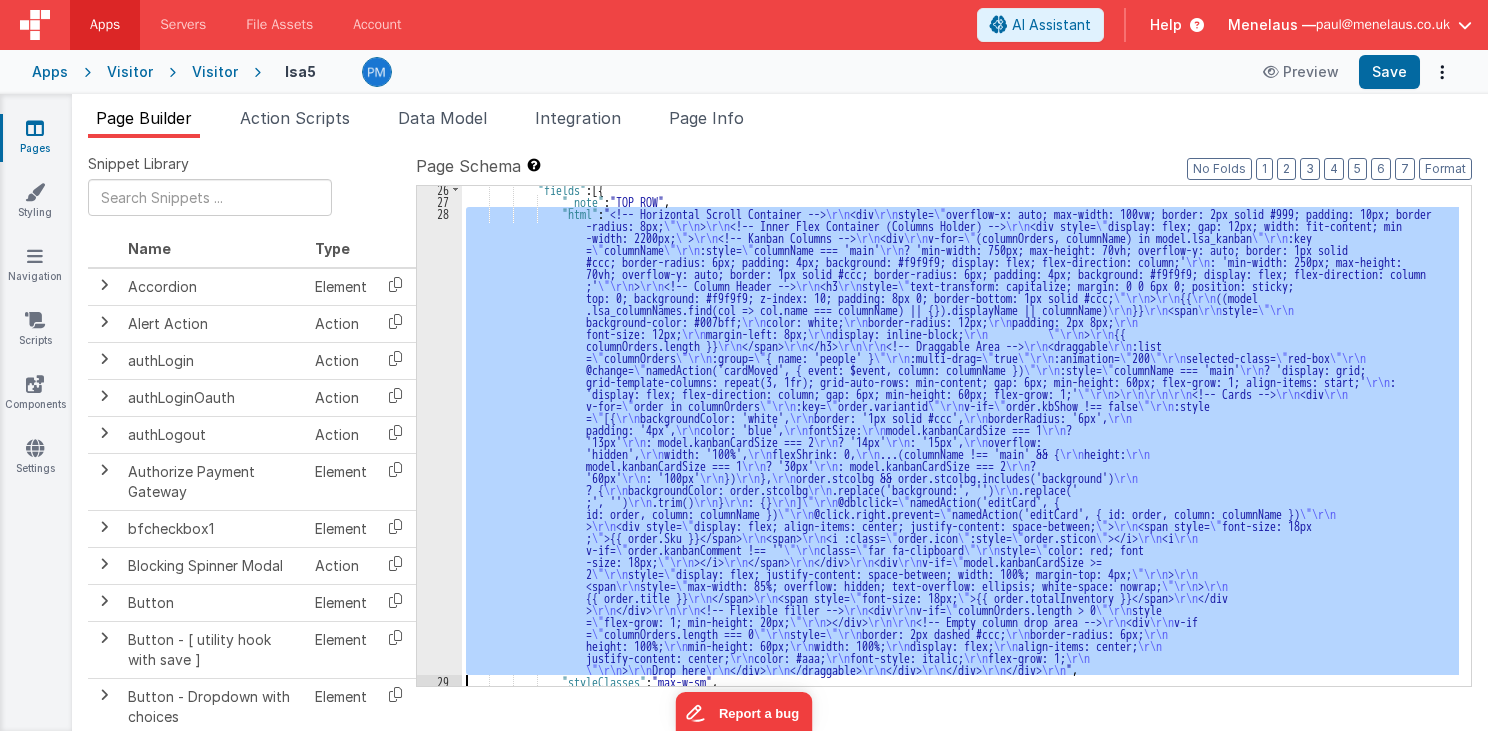 click on "28" at bounding box center [439, 441] 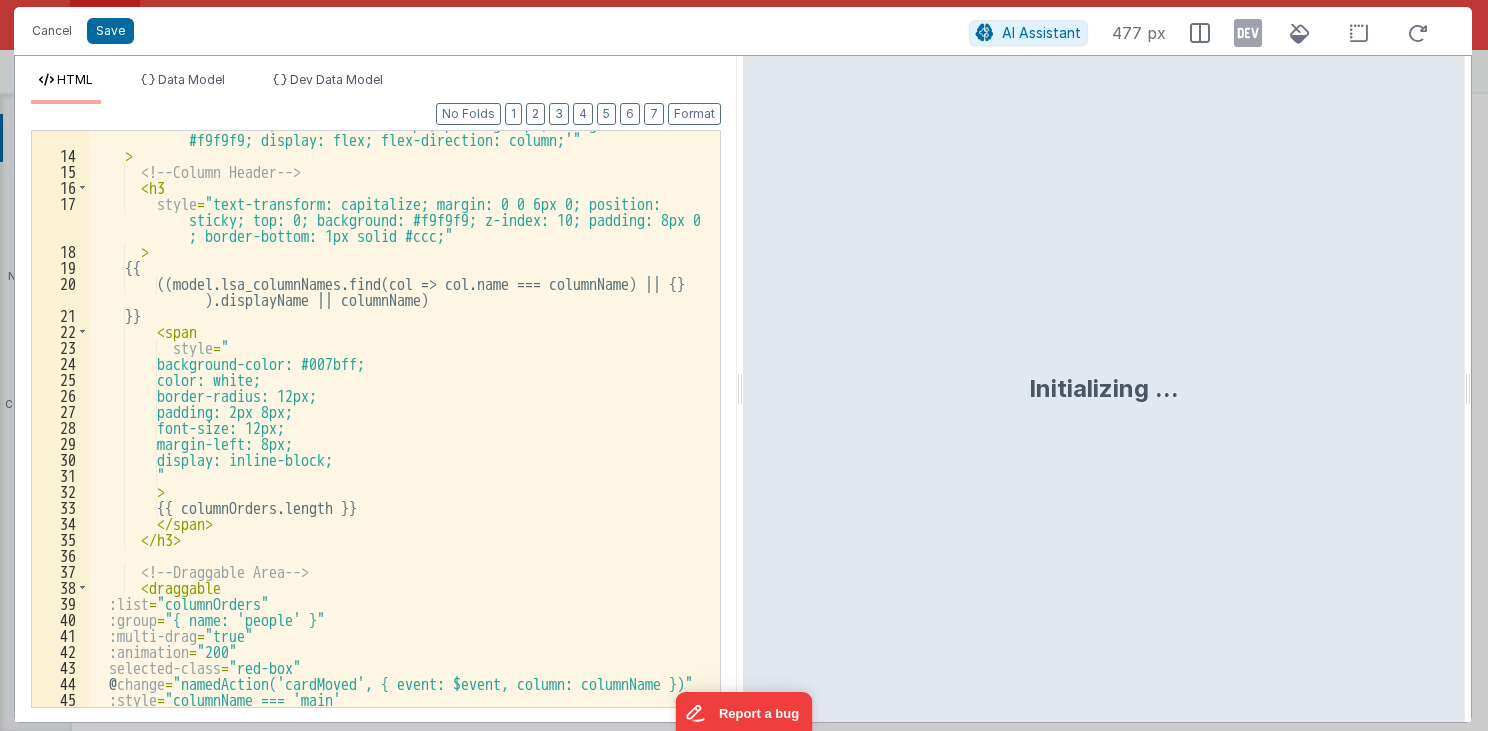 scroll, scrollTop: 336, scrollLeft: 0, axis: vertical 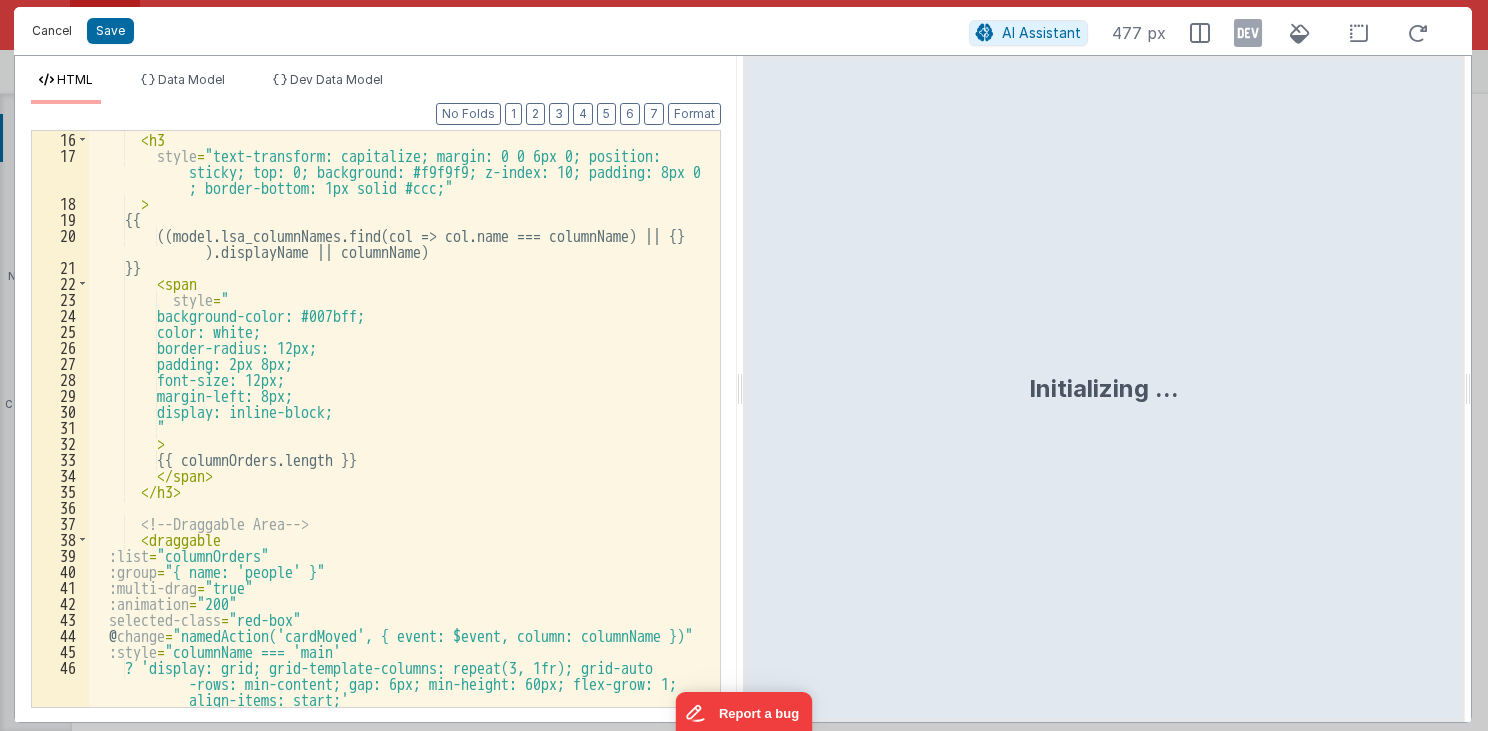 drag, startPoint x: 56, startPoint y: 28, endPoint x: 892, endPoint y: 162, distance: 846.67114 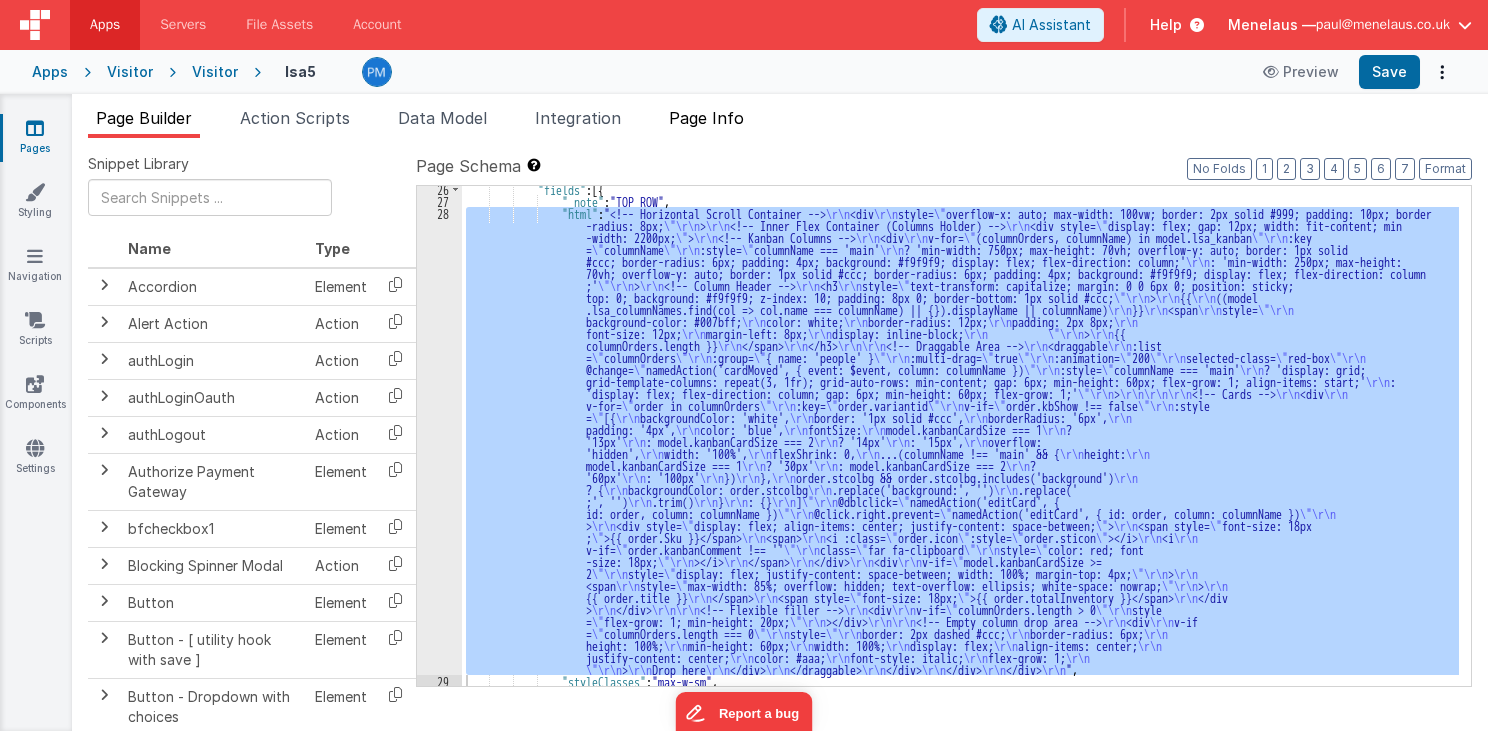 click on "Page Info" at bounding box center [706, 118] 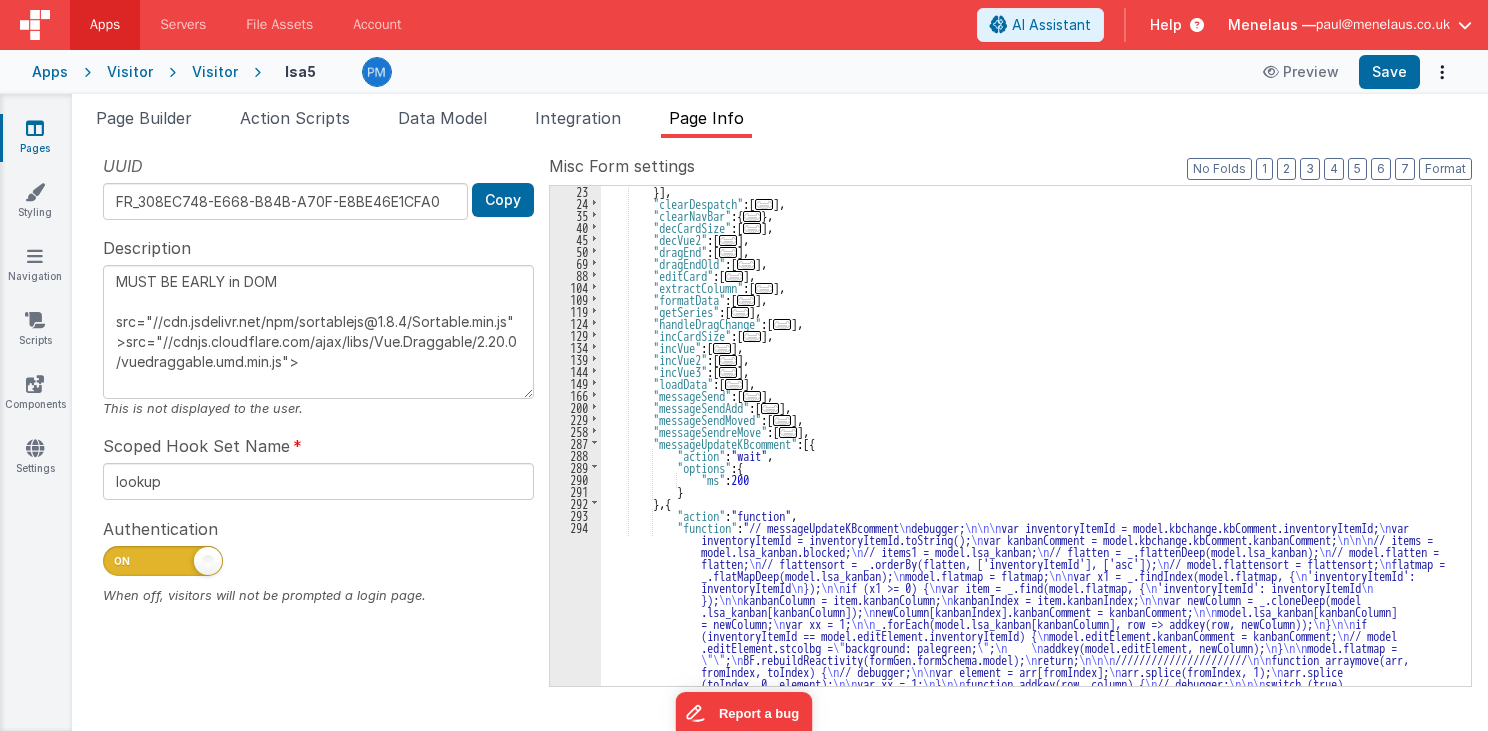 scroll, scrollTop: 433, scrollLeft: 0, axis: vertical 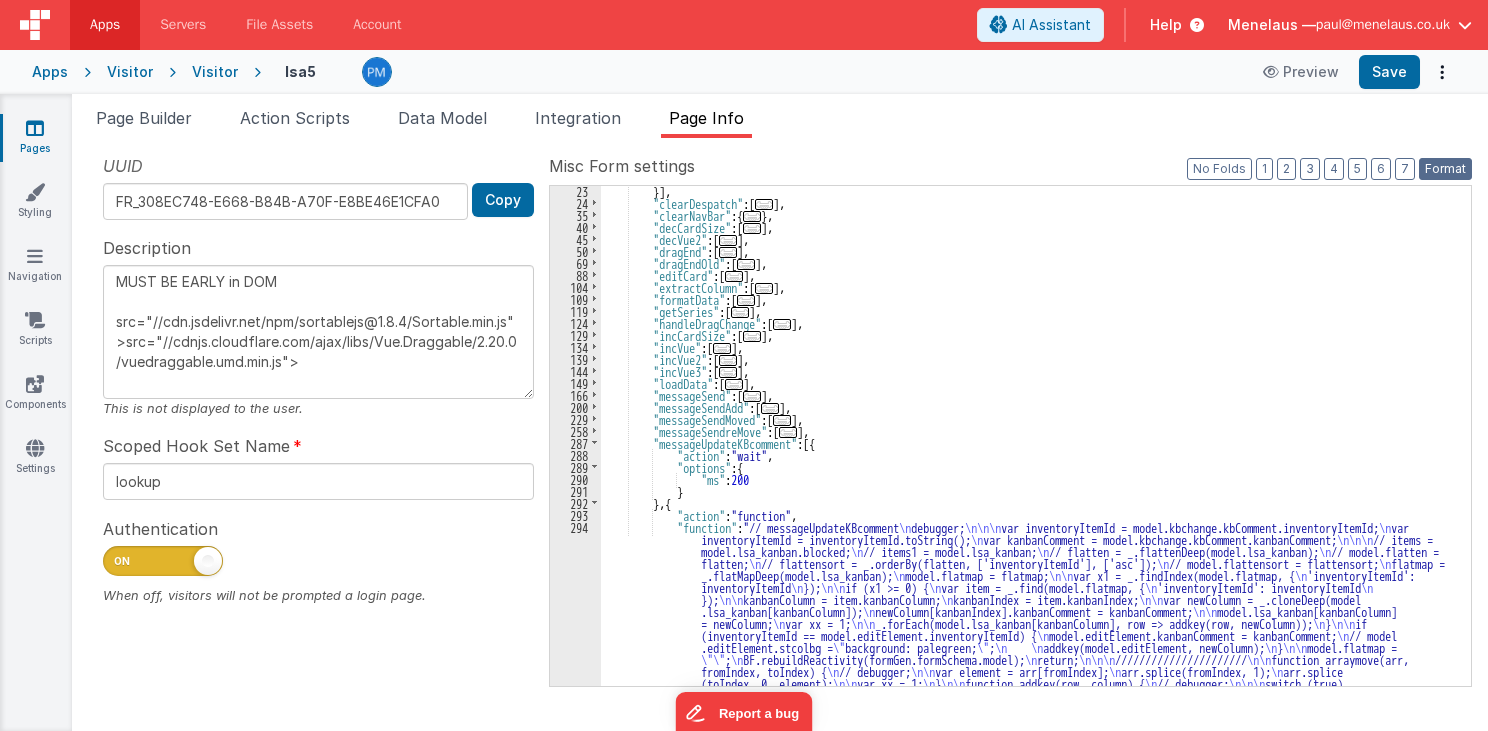 click on "Format" at bounding box center (1445, 169) 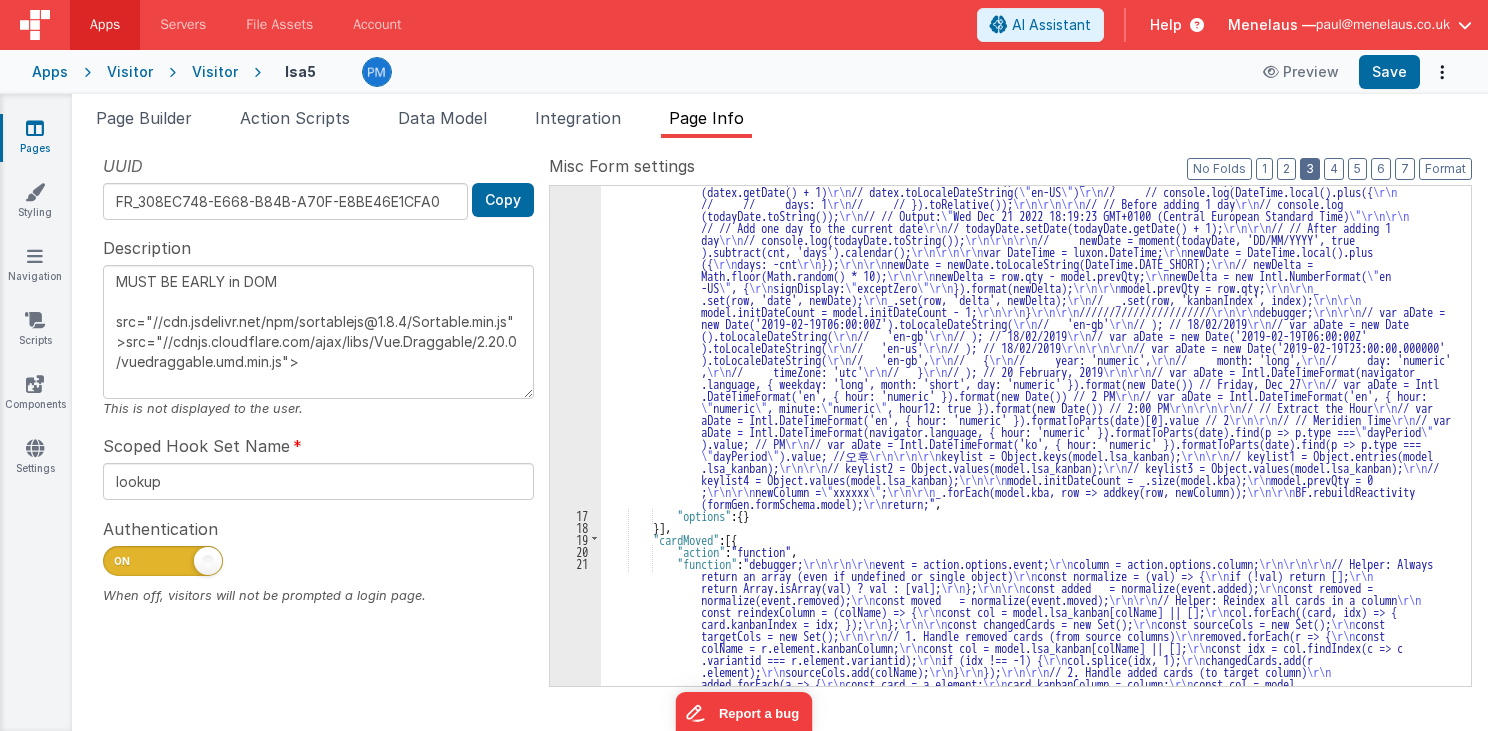 click on "3" at bounding box center (1310, 169) 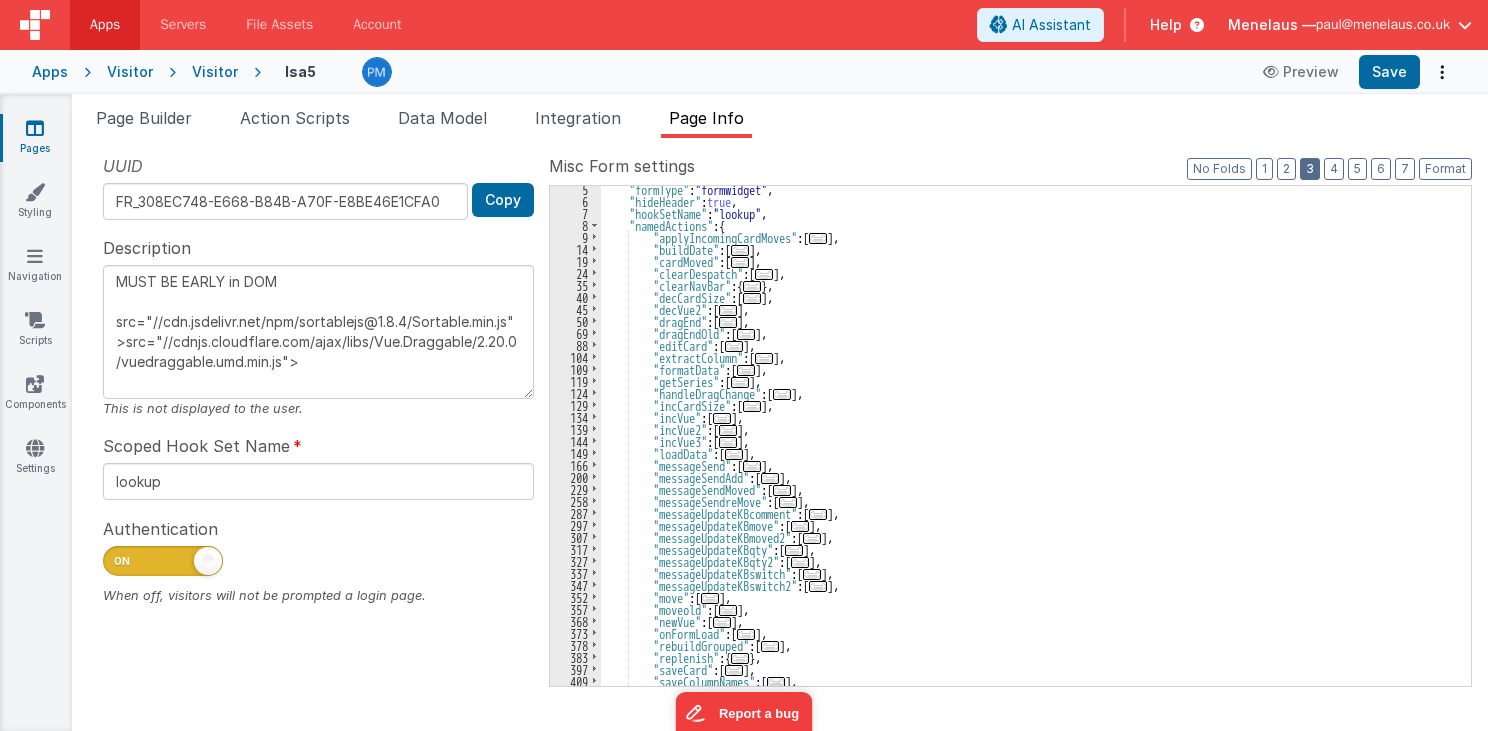 scroll, scrollTop: 63, scrollLeft: 0, axis: vertical 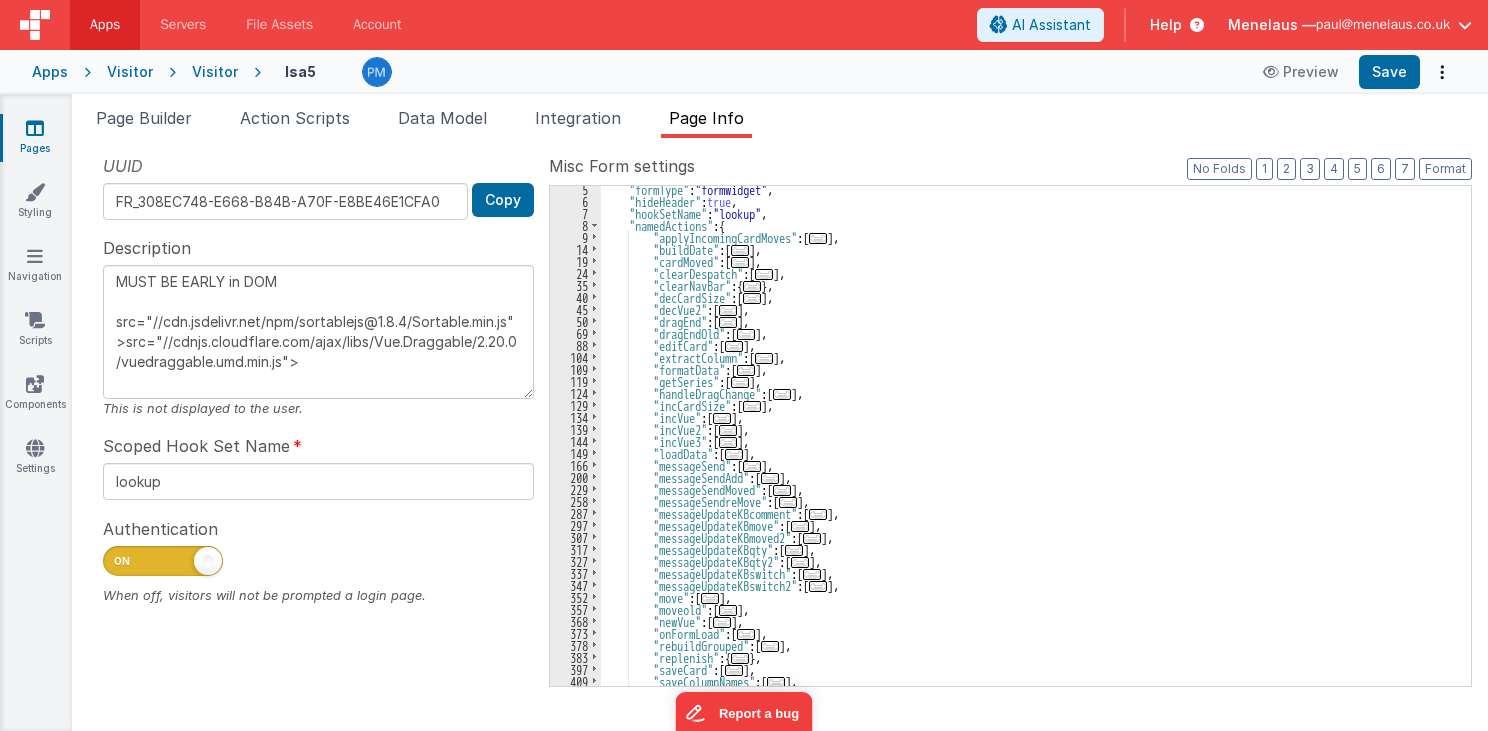 click on "..." at bounding box center [740, 262] 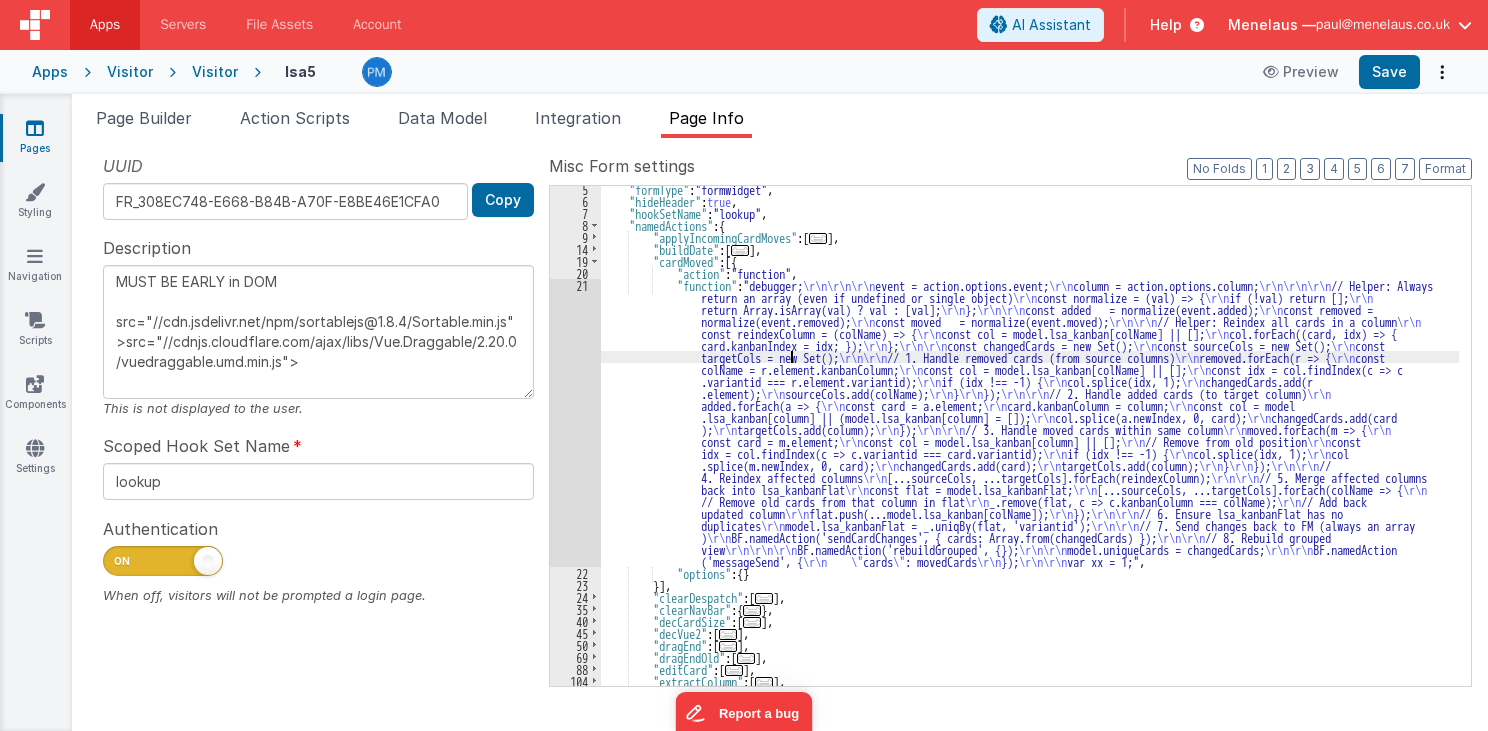 click on ""formType" :  "formwidget" ,      "hideHeader" :  true ,      "hookSetName" :  "lookup" ,      "namedActions" :  {           "applyIncomingCardMoves" :  [ ... ] ,           "buildDate" :  [ ... ] ,           "cardMoved" :  [{                "action" :  "function" ,                "function" :  "debugger; \r\n\r\n\r\n event = action.options.event; \r\n column = action.options.column; \r\n\r\n\r\n   // Helper: Always                   return an array (even if undefined or single object) \r\n   const normalize = (val) => { \r\n     if (!val) return []; \r\n                       return Array.isArray(val) ? val : [val]; \r\n   }; \r\n\r\n   const added   = normalize(event.added); \r\n   const removed =                   normalize(event.removed); \r\n   const moved   = normalize(event.moved); \r\n\r\n   // Helper: Reindex all cards in a column \r\n                     const reindexColumn = (colName) => { \r\n \r\n" at bounding box center [1030, 445] 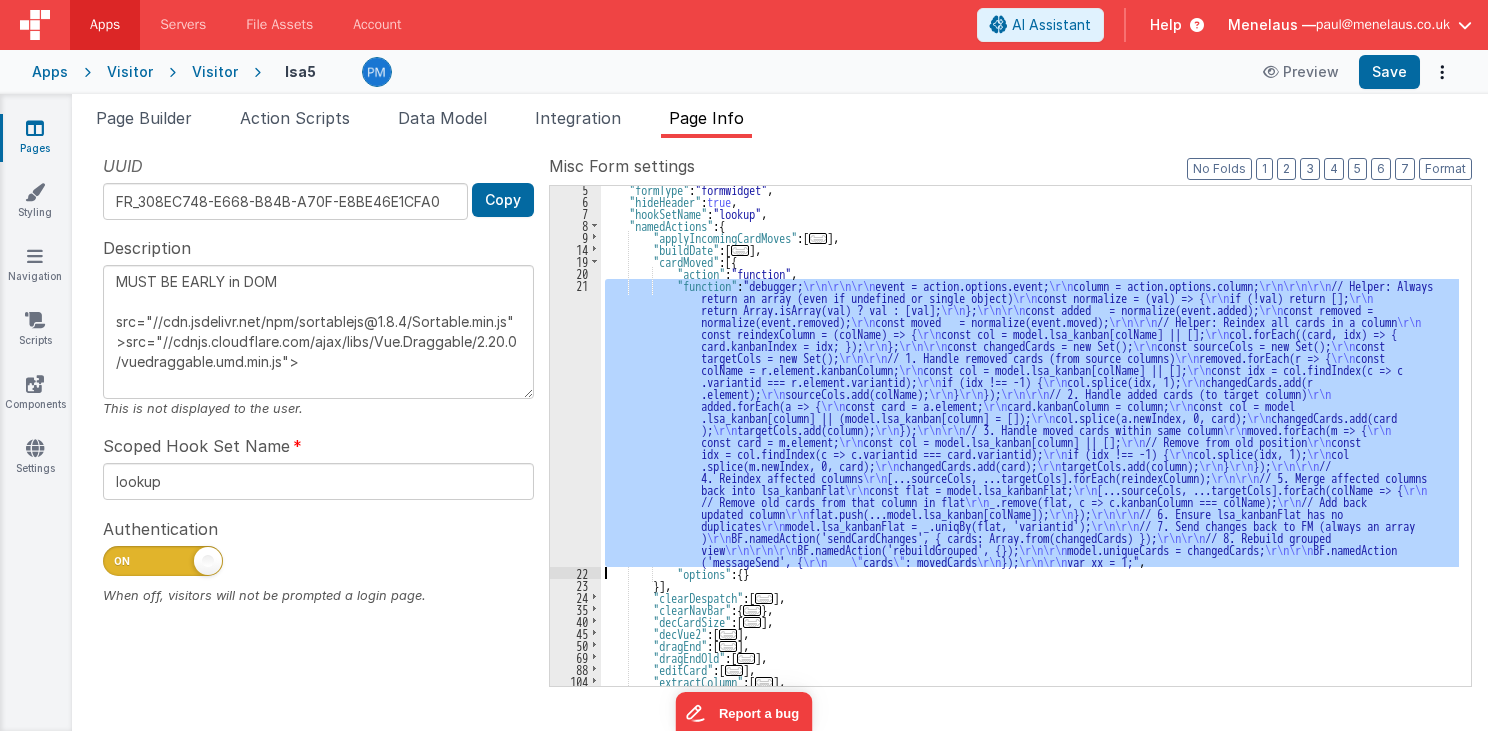 click on "21" at bounding box center (575, 423) 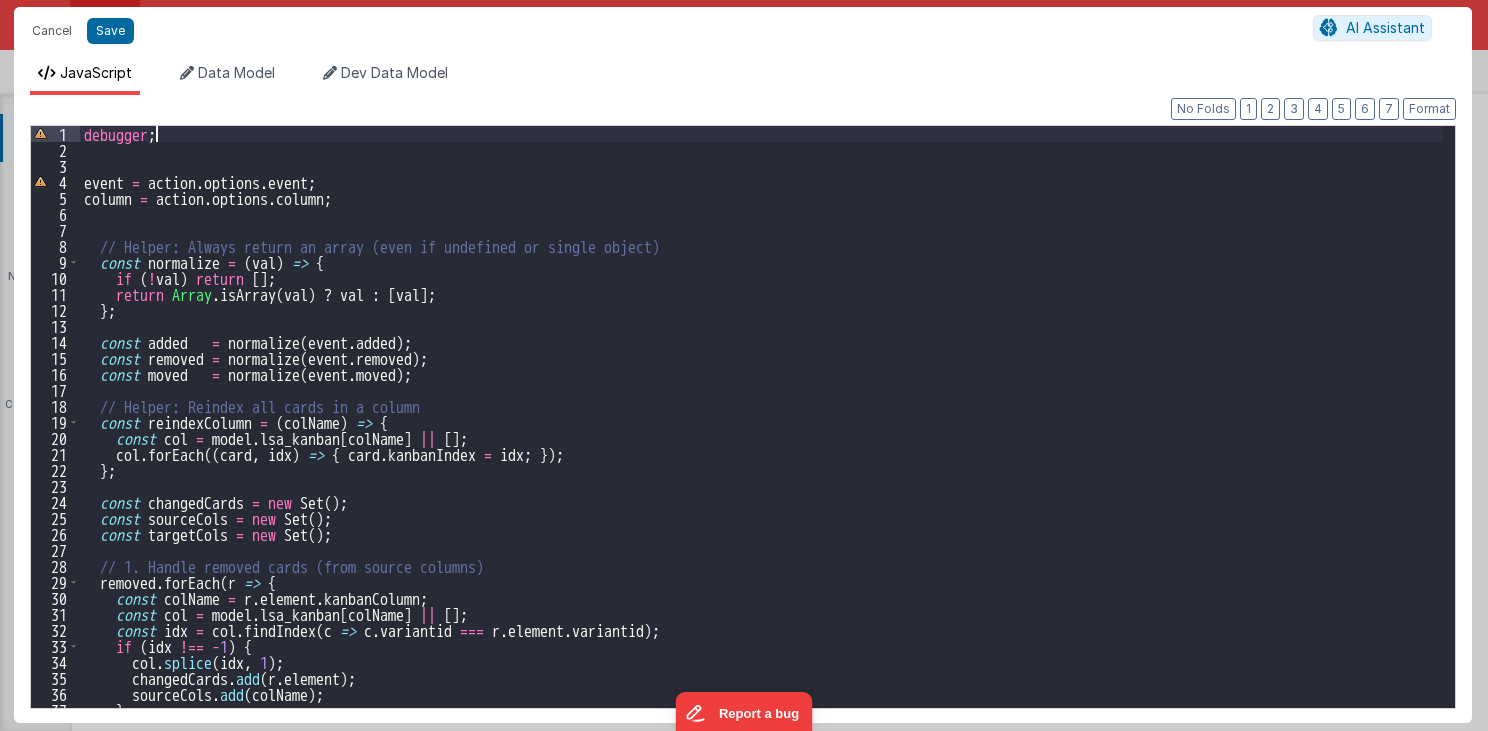 click on "debugger ; event   =   action . options . event ; column   =   action . options . column ;    // Helper: Always return an array (even if undefined or single object)    const   normalize   =   ( val )   =>   {      if   ( ! val )   return   [ ] ;      return   Array . isArray ( val )   ?   val   :   [ val ] ;    } ;    const   added     =   normalize ( event . added ) ;    const   removed   =   normalize ( event . removed ) ;    const   moved     =   normalize ( event . moved ) ;    // Helper: Reindex all cards in a column    const   reindexColumn   =   ( colName )   =>   {      const   col   =   model . lsa_kanban [ colName ]   ||   [ ] ;      col . forEach (( card ,   idx )   =>   {   card . kanbanIndex   =   idx ;   }) ;    } ;    const   changedCards   =   new   Set ( ) ;    const   sourceCols   =   new   Set ( ) ;    const   targetCols   =   new   Set ( ) ;    // 1. Handle removed cards (from source columns)    removed . forEach ( r   =>   {      const   colName   =   r . element . kanbanColumn ;" at bounding box center (762, 433) 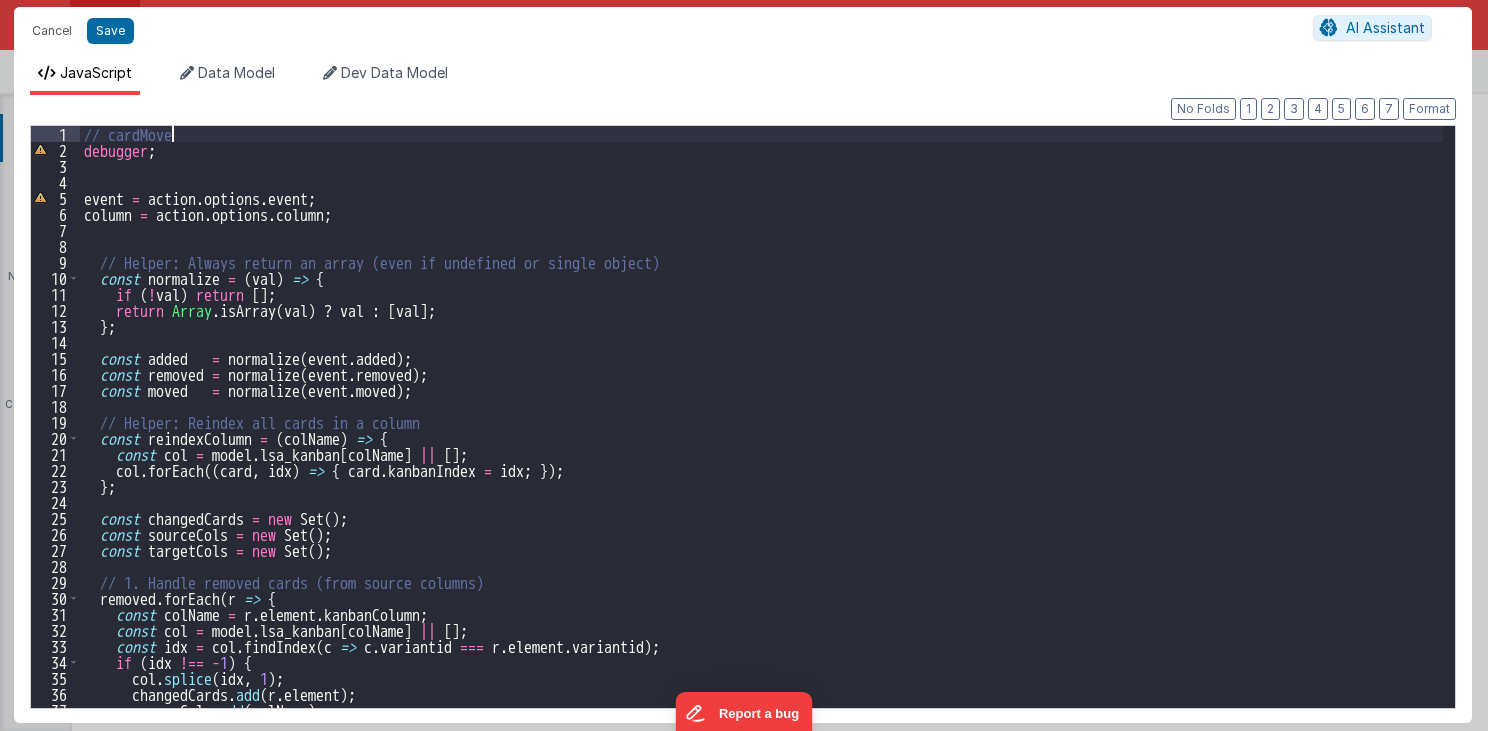 type 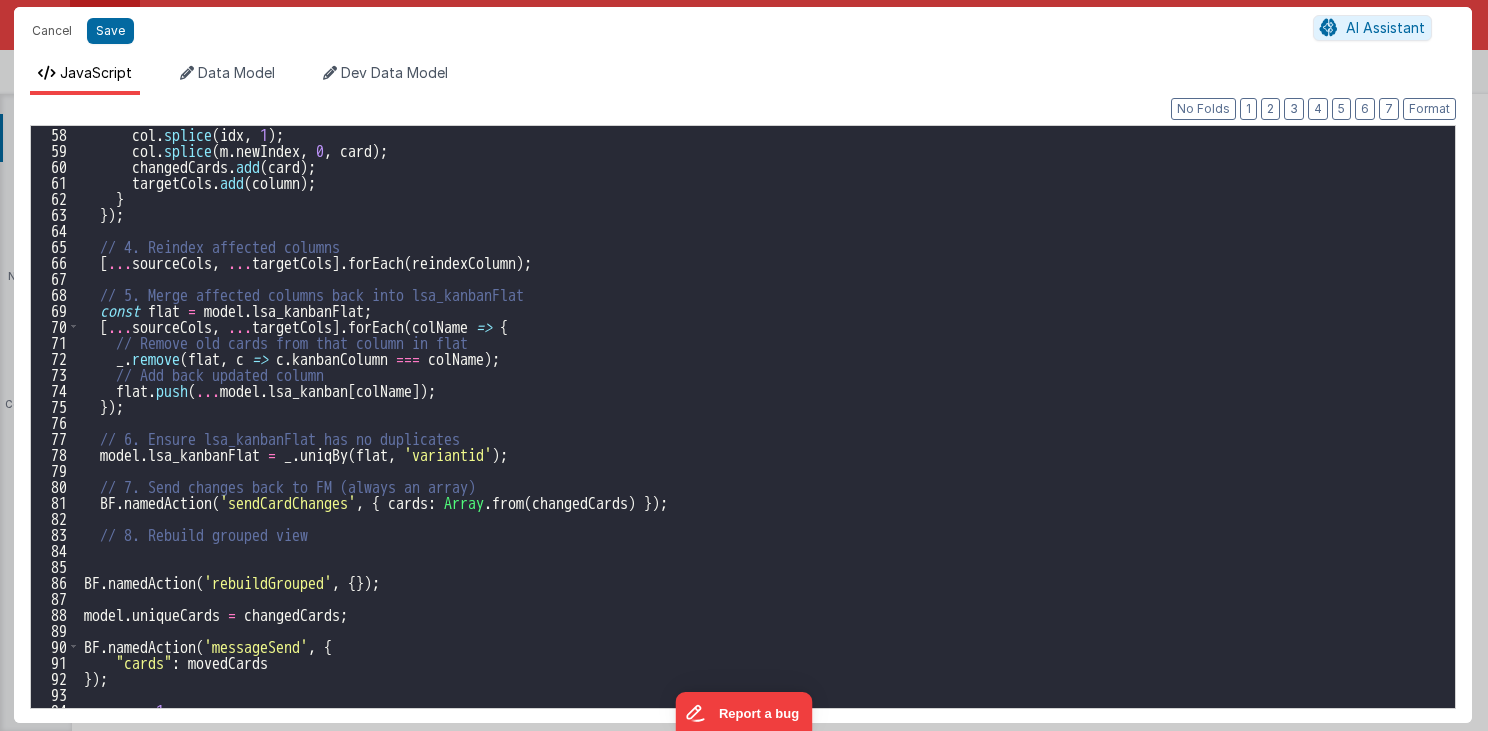 scroll, scrollTop: 920, scrollLeft: 0, axis: vertical 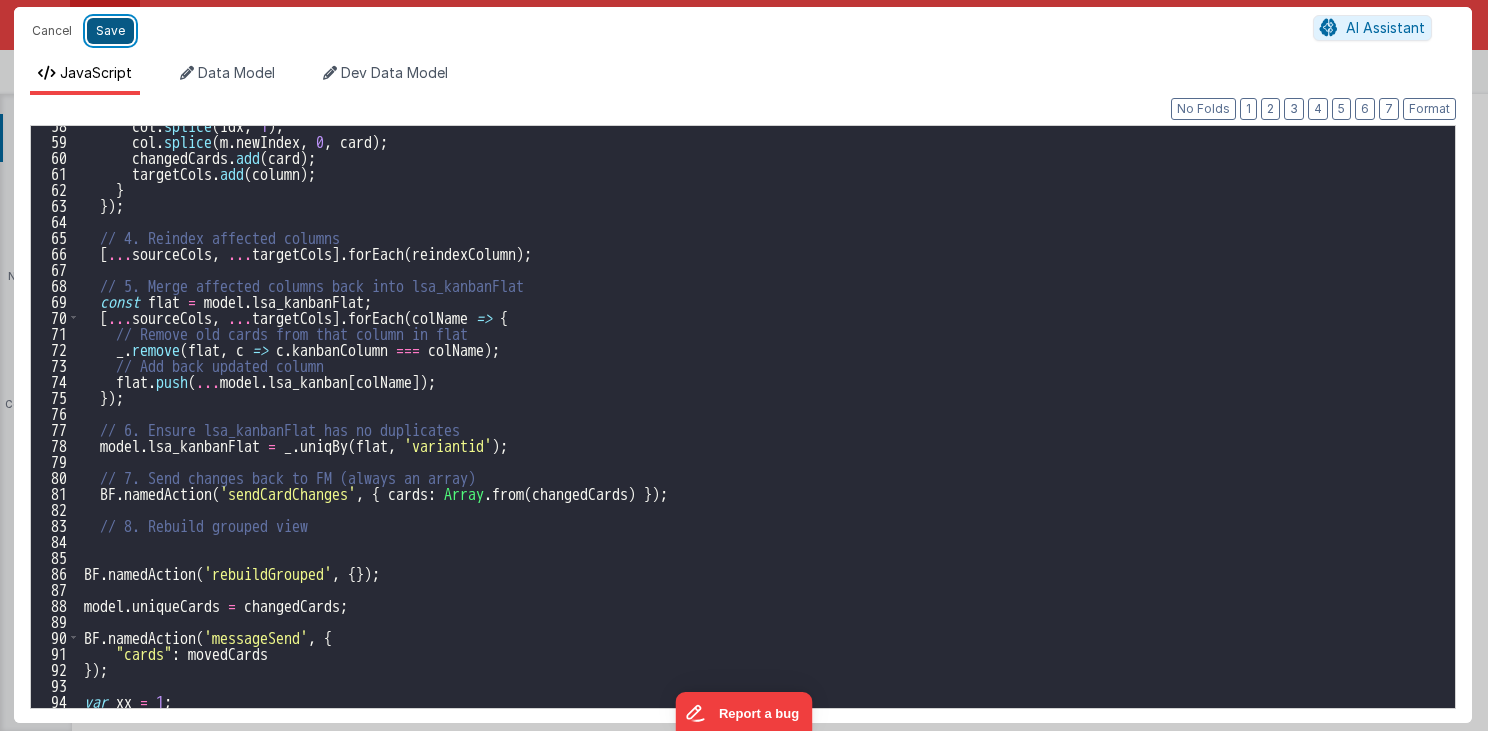 click on "Save" at bounding box center (110, 31) 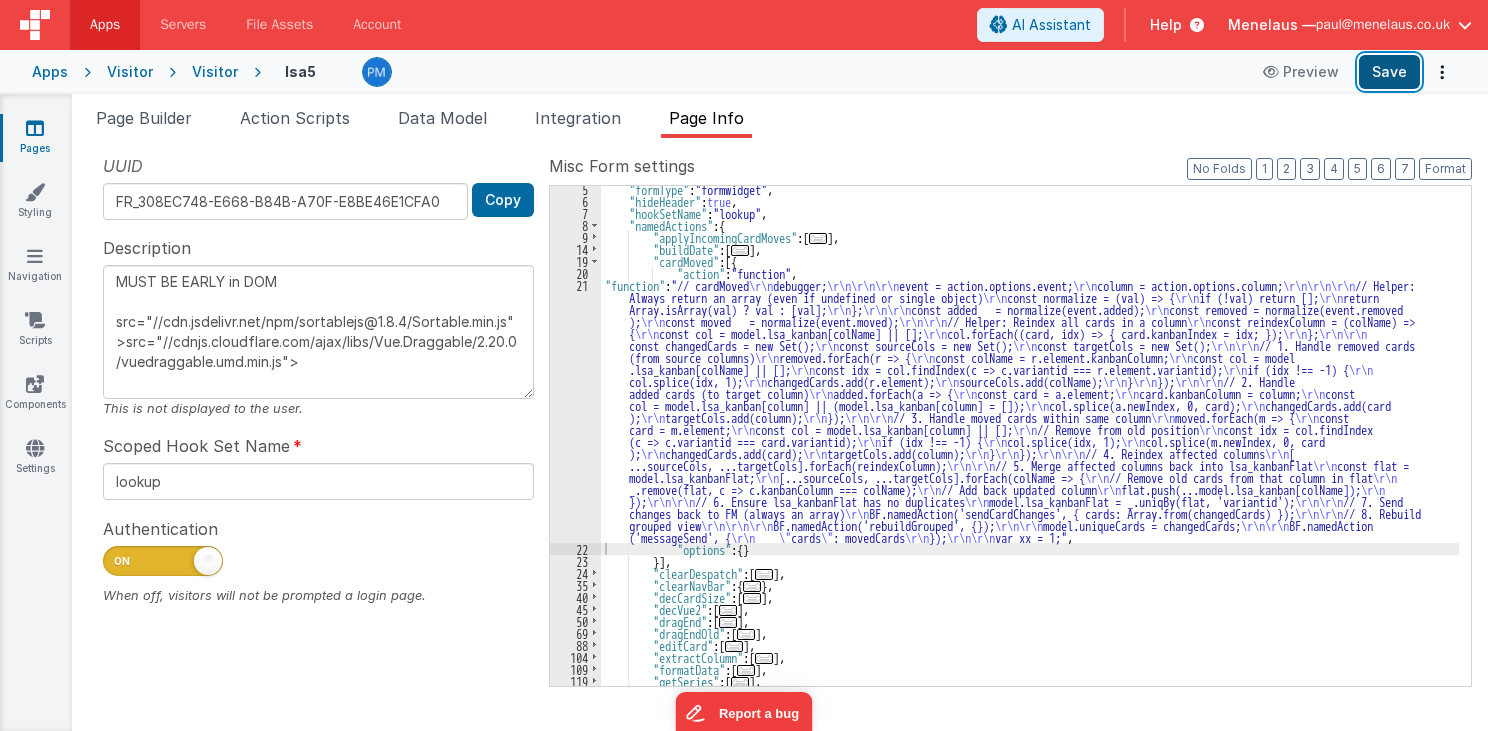click on "Save" at bounding box center (1389, 72) 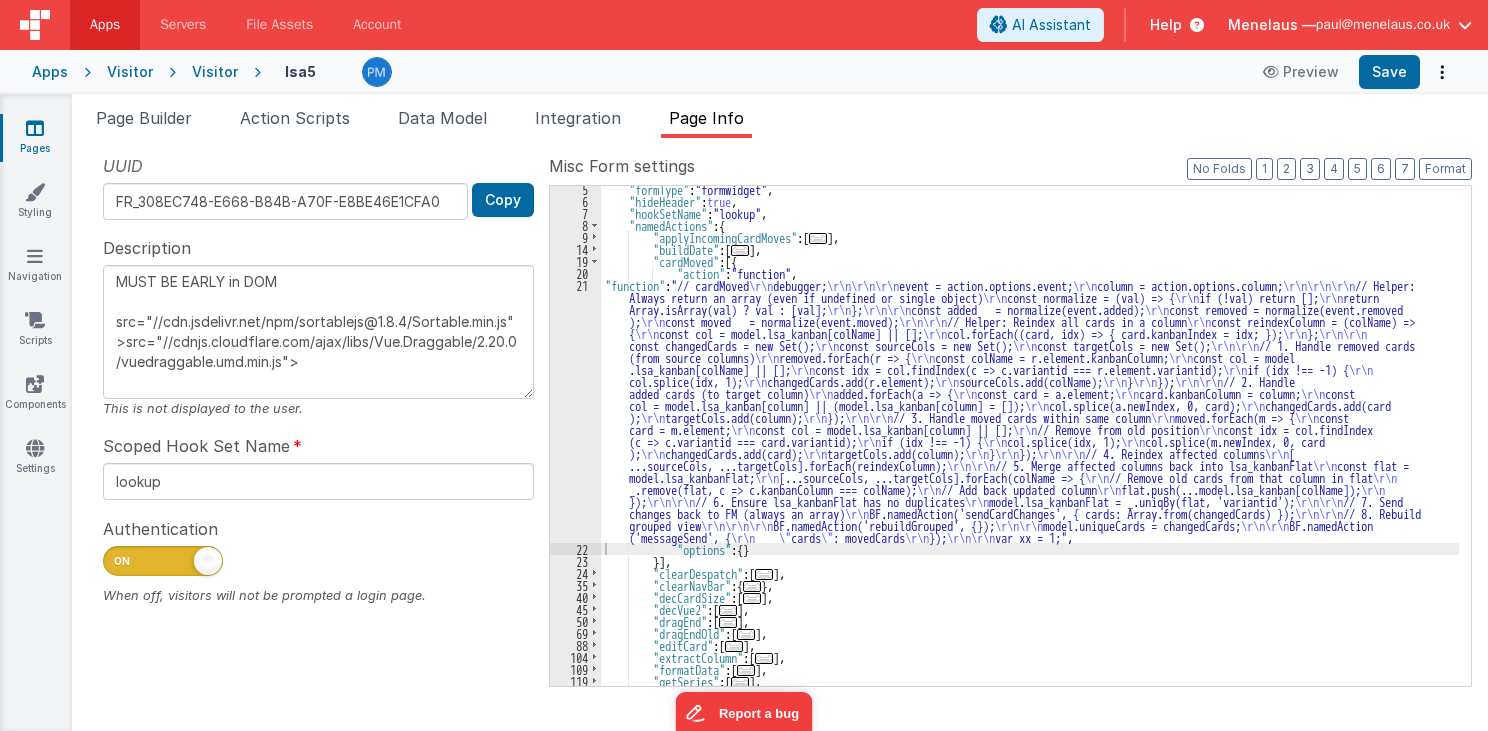 drag, startPoint x: 782, startPoint y: 434, endPoint x: 765, endPoint y: 444, distance: 19.723083 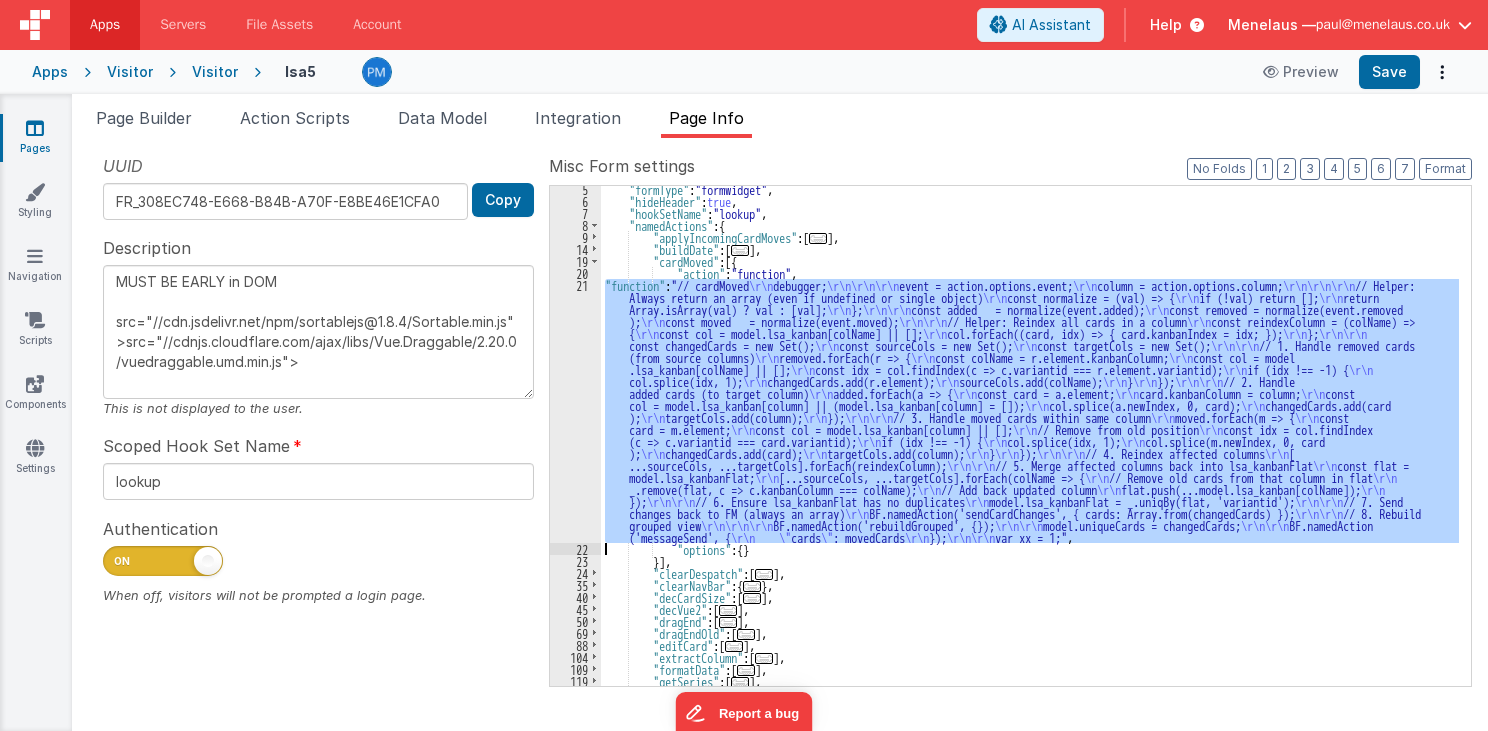 click on "21" at bounding box center (575, 411) 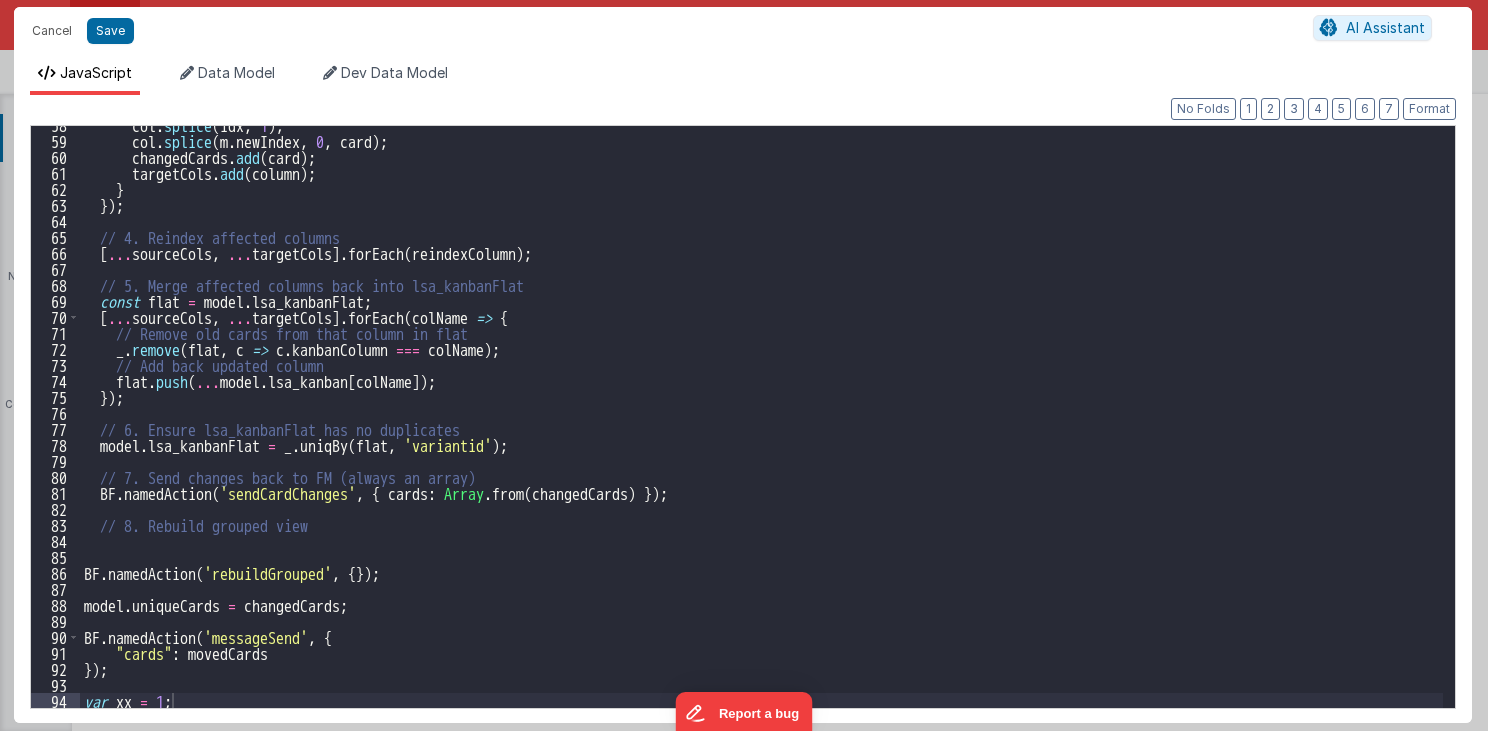 scroll, scrollTop: 920, scrollLeft: 0, axis: vertical 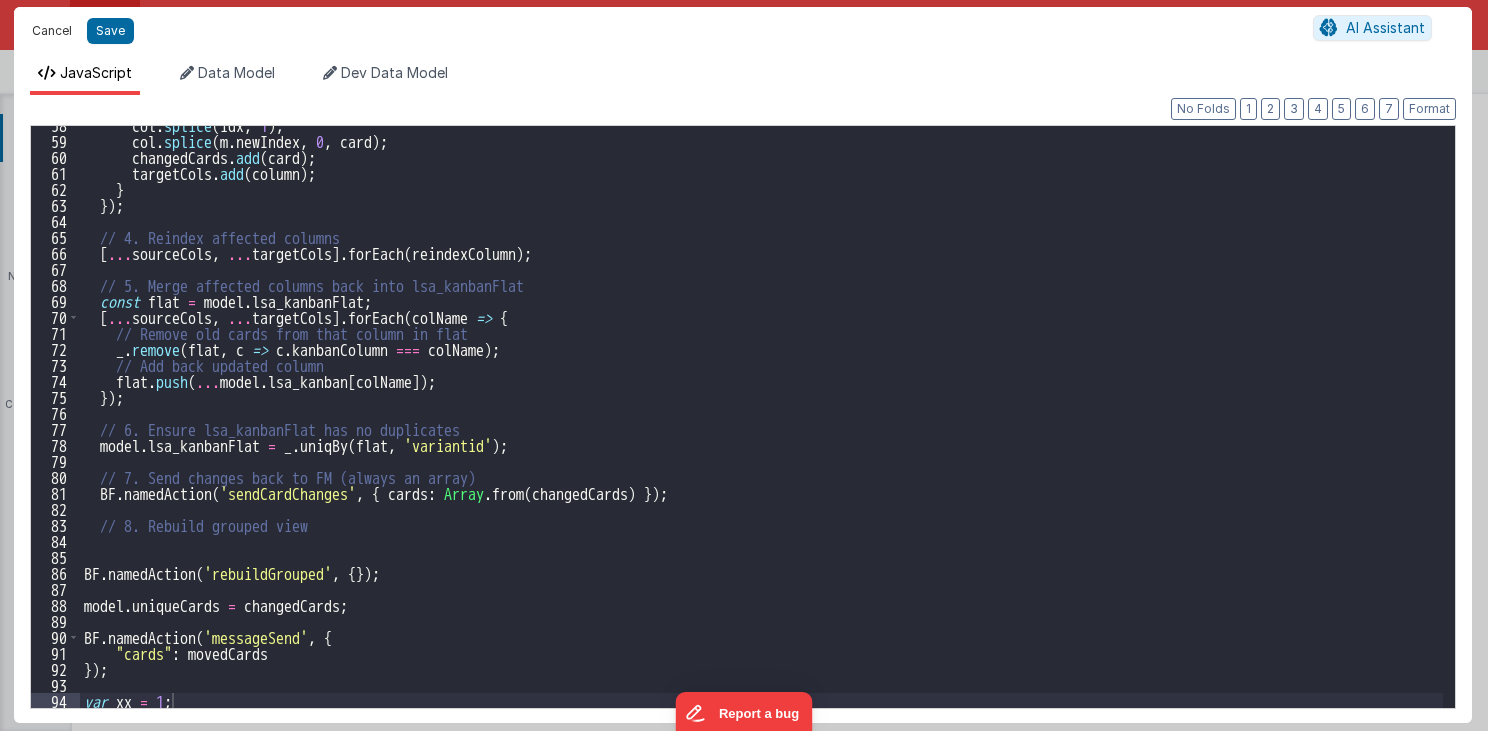 click on "Cancel" at bounding box center (52, 31) 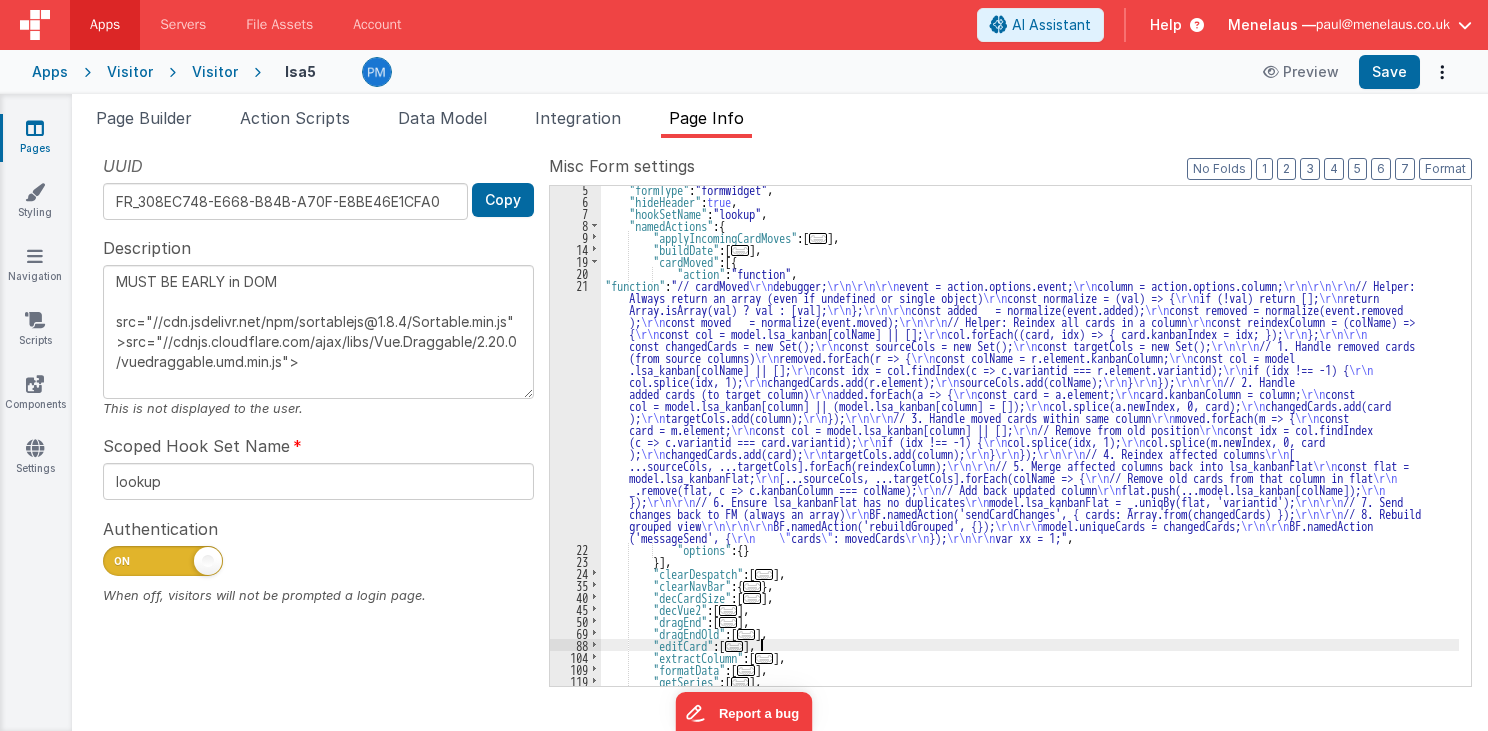 click on ""formType" : "formwidget" , "hideHeader" : true , "hookSetName" : "lookup" , "namedActions" : { "applyIncomingCardMoves" : [ ... ] , "buildDate" : [ ... ] , "cardMoved" : [{ "action" : "function" , "function" : "// cardMoved \r\n debugger; \r\n\r\n\r\n event = action.options.event; \r\n column = action.options.column; \r\n\r\n\r\n   // Helper:       Always return an array (even if undefined or single object) \r\n   const normalize = (val) => { \r\n     if (!val) return []; \r\n     return       Array.isArray(val) ? val : [val]; \r\n   }; \r\n\r\n   const added   = normalize(event.added); \r\n   const removed = normalize(event.removed      ); \r\n   const moved   = normalize(event.moved); \r\n\r\n   // Helper: Reindex all cards in a column \r\n   const reindexColumn = (colName) =>       { \r\n     const col = model.lsa_kanban[colName] || []; \r\n     col.forEach((card, idx) => { card.kanbanIndex = idx; }); \r\n   };"" at bounding box center [1030, 445] 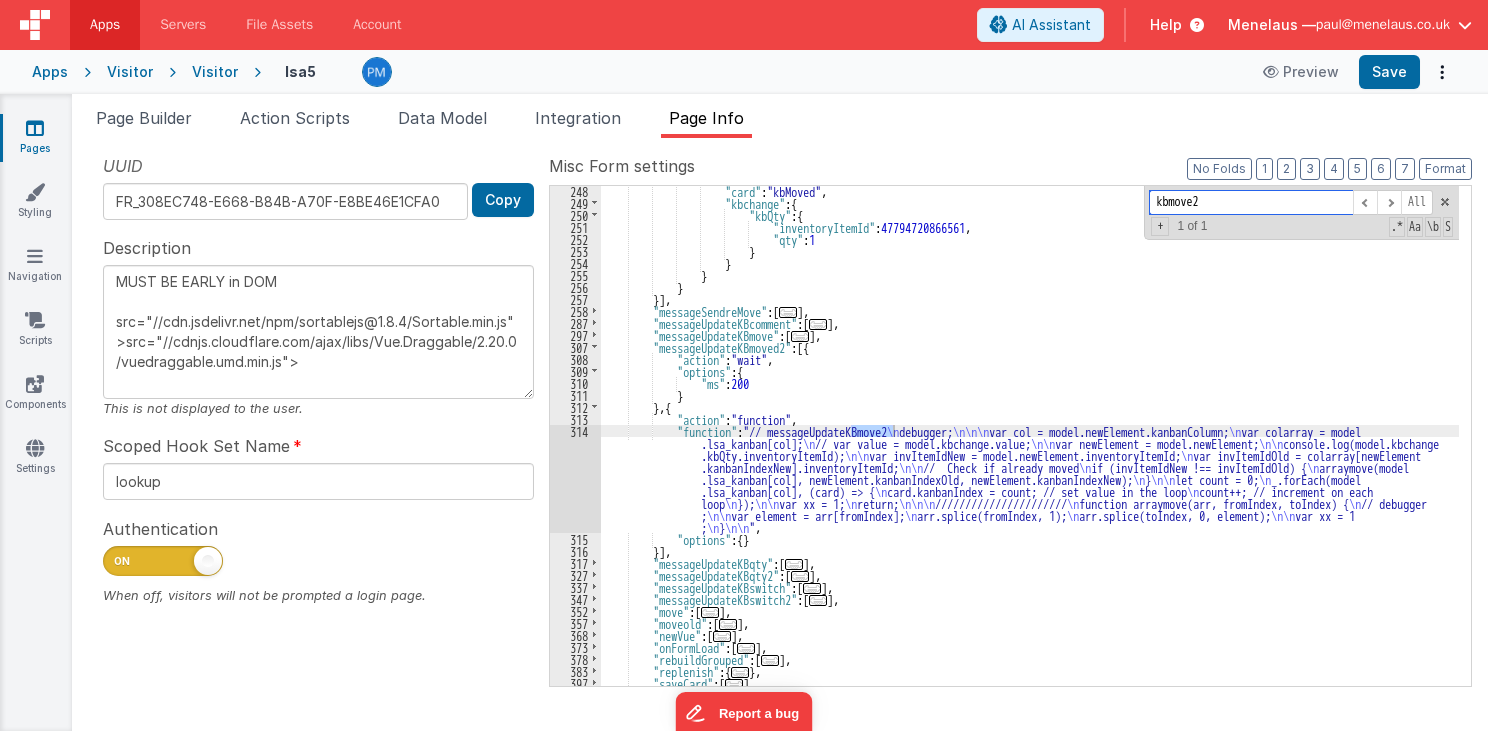scroll, scrollTop: 1321, scrollLeft: 0, axis: vertical 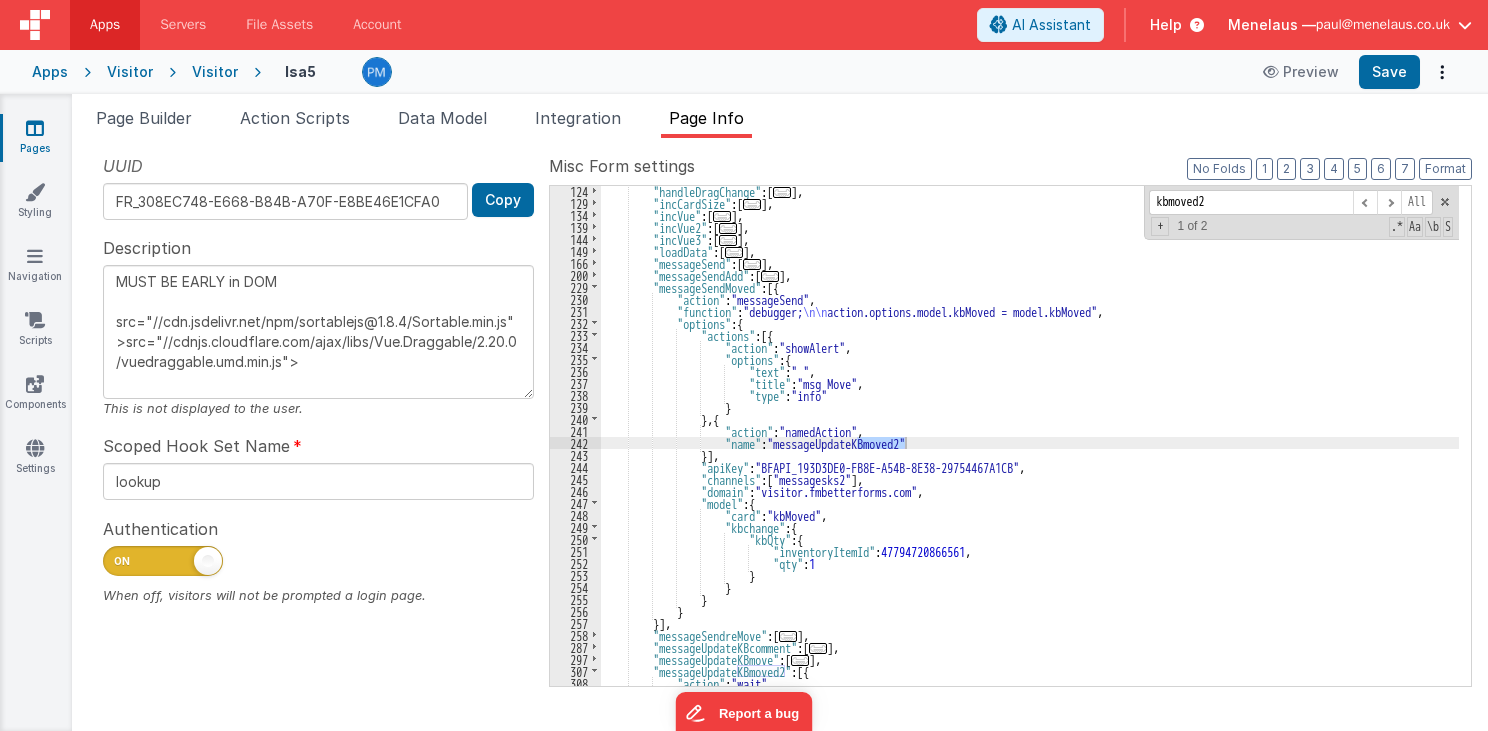 click on ""handleDragChange" :  [ ... ] ,           "incCardSize" :  [ ... ] ,           "incVue" :  [ ... ] ,           "incVue2" :  [ ... ] ,           "incVue3" :  [ ... ] ,           "loadData" :  [ ... ] ,           "messageSend" :  [ ... ] ,           "messageSendAdd" :  [ ... ] ,           "messageSendMoved" :  [{                "action" :  "messageSend" ,                "function" :  "debugger;  \n\n action.options.model.kbMoved = model.kbMoved" ,                "options" :  {                     "actions" :  [{                          "action" :  "showAlert" ,                          "options" :  {                               "text" :  " " ,                               "title" :  "msg Move" ,                               "type" :  "info"                          }                     } ,  {                          "action" :  "namedAction" ,                          "name" :  "messageUpdateKBmoved2"                     }] ,                     "apiKey" :  ,                     "channels" :  [" at bounding box center [1030, 447] 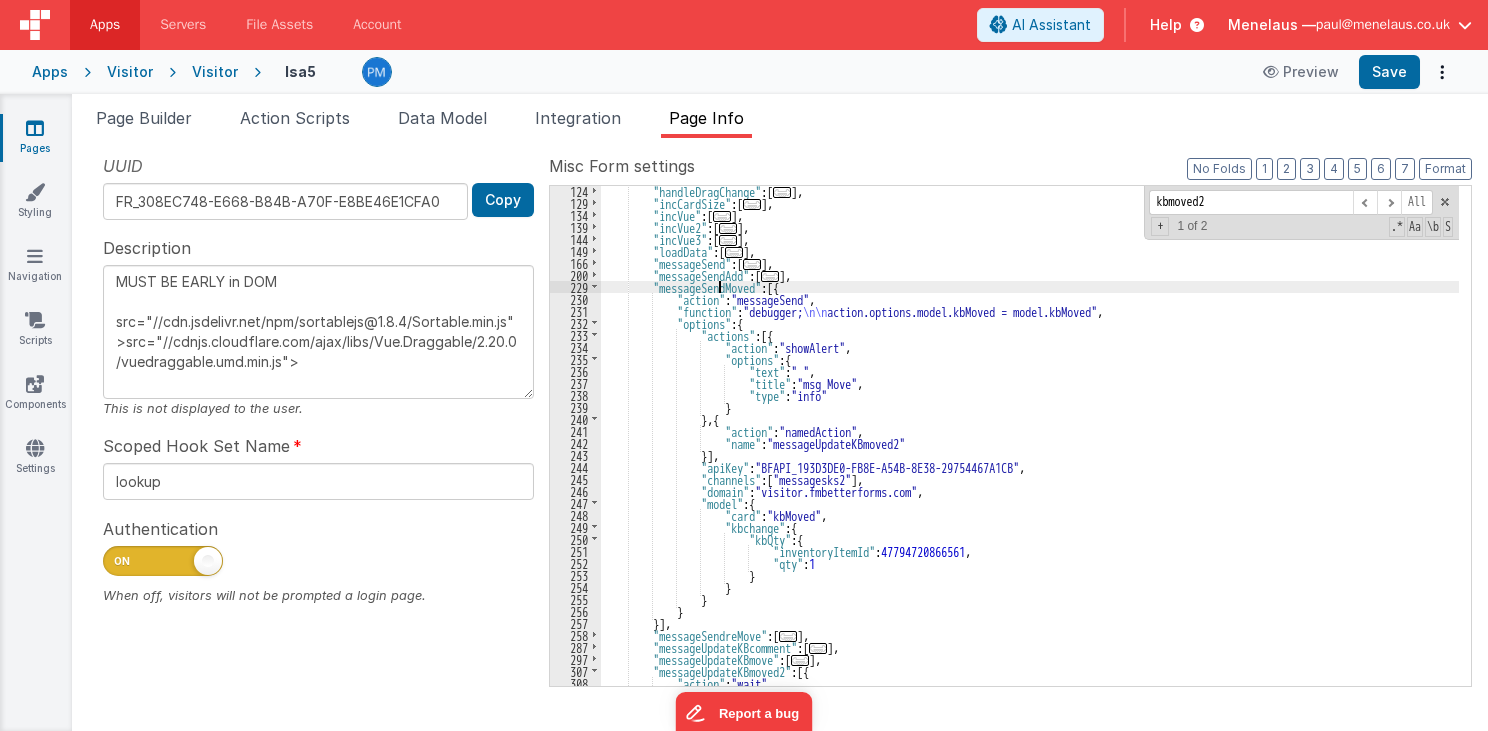 click on ""handleDragChange" :  [ ... ] ,           "incCardSize" :  [ ... ] ,           "incVue" :  [ ... ] ,           "incVue2" :  [ ... ] ,           "incVue3" :  [ ... ] ,           "loadData" :  [ ... ] ,           "messageSend" :  [ ... ] ,           "messageSendAdd" :  [ ... ] ,           "messageSendMoved" :  [{                "action" :  "messageSend" ,                "function" :  "debugger;  \n\n action.options.model.kbMoved = model.kbMoved" ,                "options" :  {                     "actions" :  [{                          "action" :  "showAlert" ,                          "options" :  {                               "text" :  " " ,                               "title" :  "msg Move" ,                               "type" :  "info"                          }                     } ,  {                          "action" :  "namedAction" ,                          "name" :  "messageUpdateKBmoved2"                     }] ,                     "apiKey" :  ,                     "channels" :  [" at bounding box center [1030, 447] 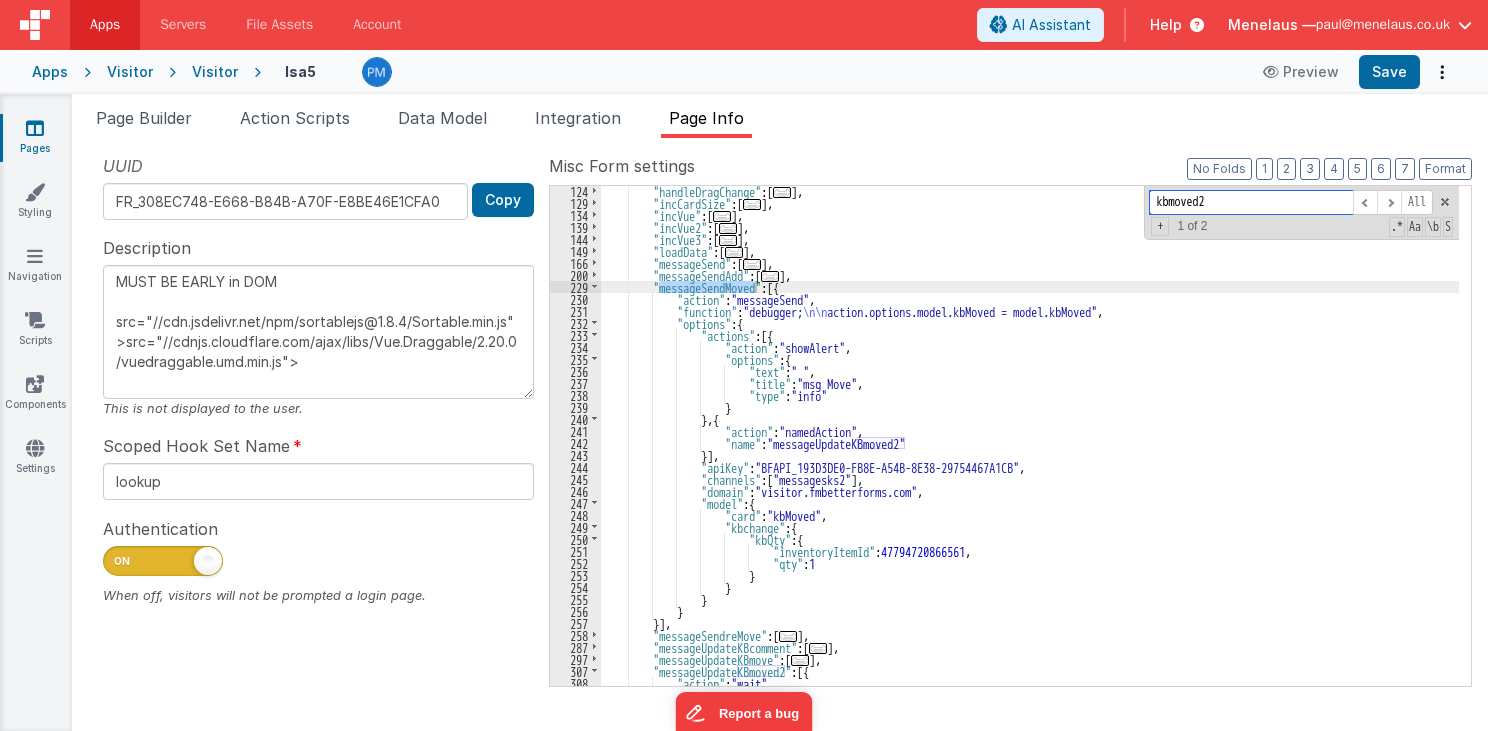 drag, startPoint x: 1212, startPoint y: 200, endPoint x: 1147, endPoint y: 199, distance: 65.00769 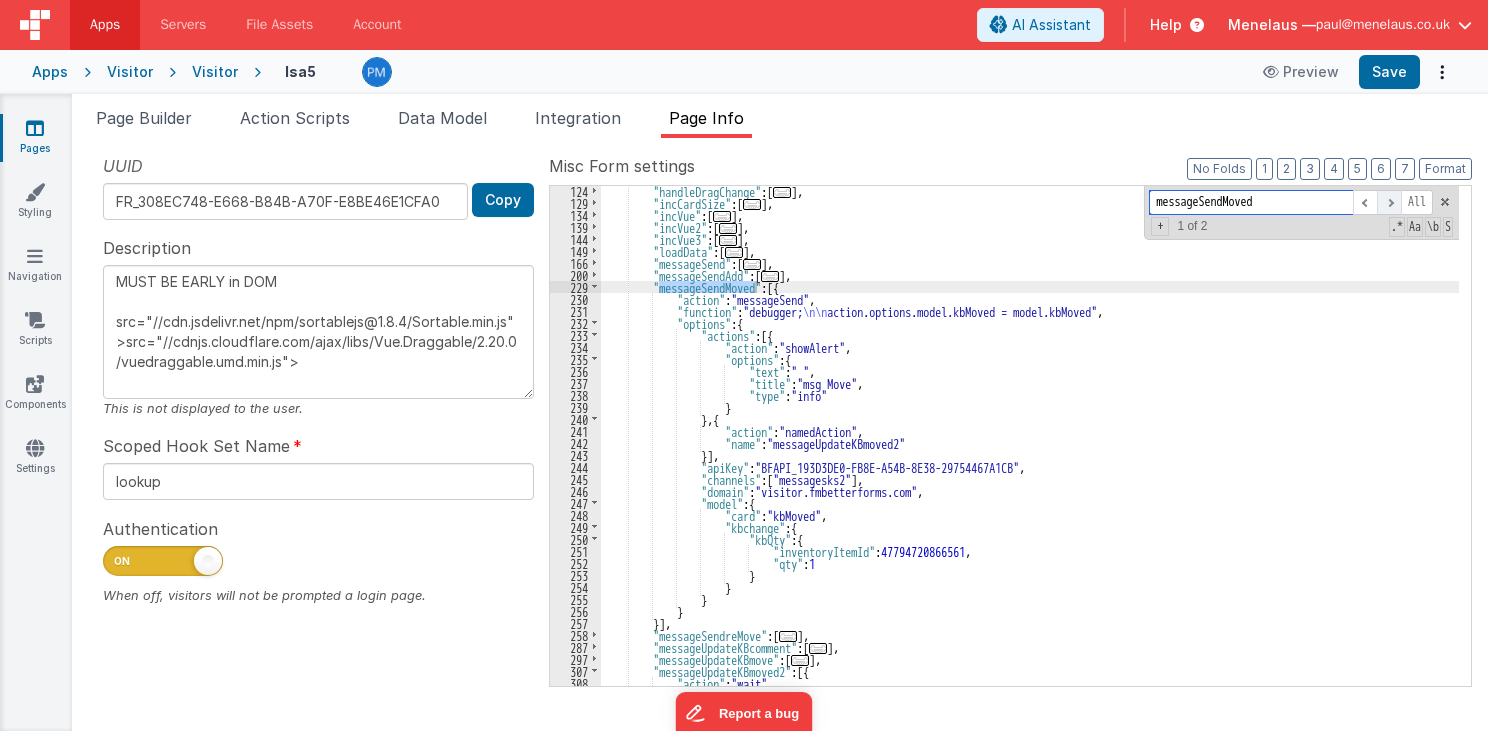 type on "messageSendMoved" 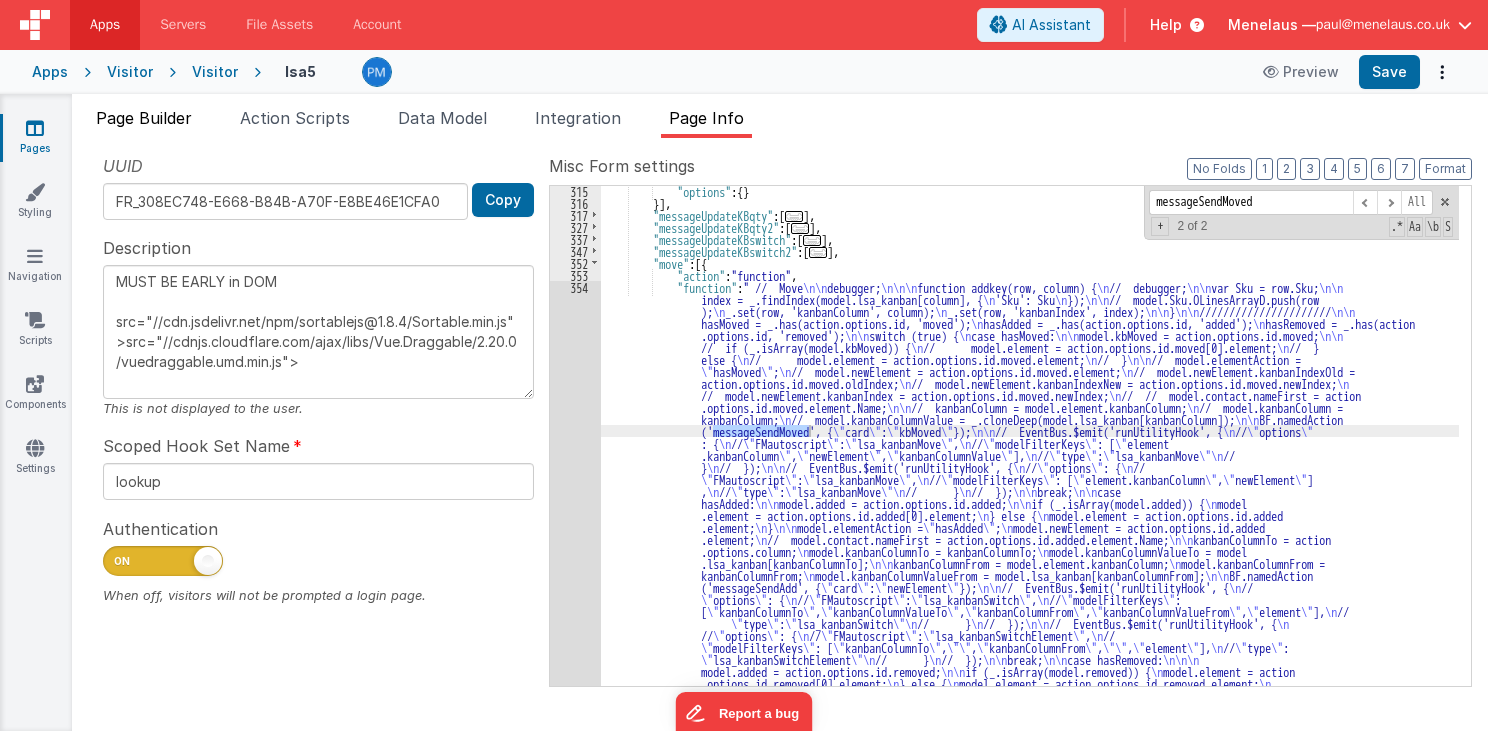 click on "Page Builder" at bounding box center (144, 118) 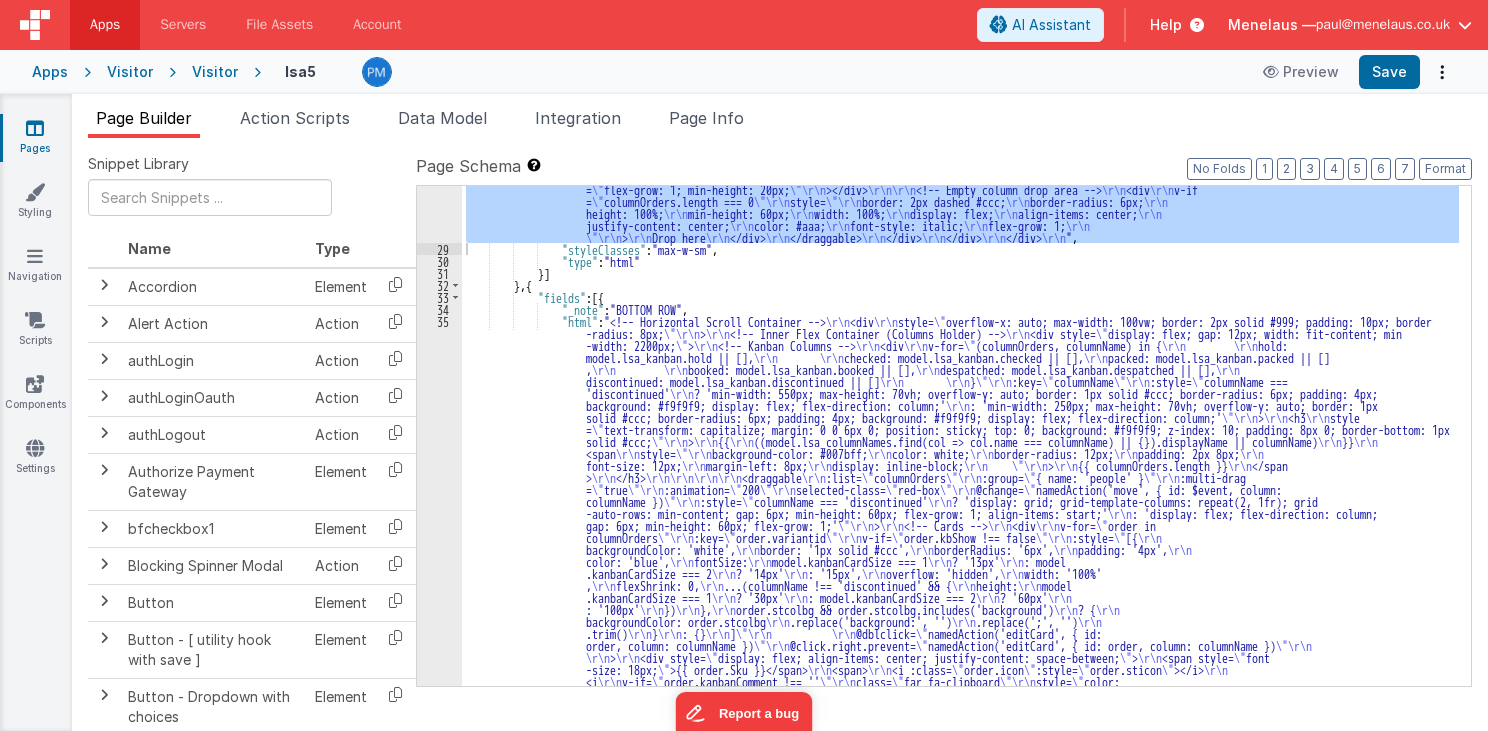 scroll, scrollTop: 483, scrollLeft: 0, axis: vertical 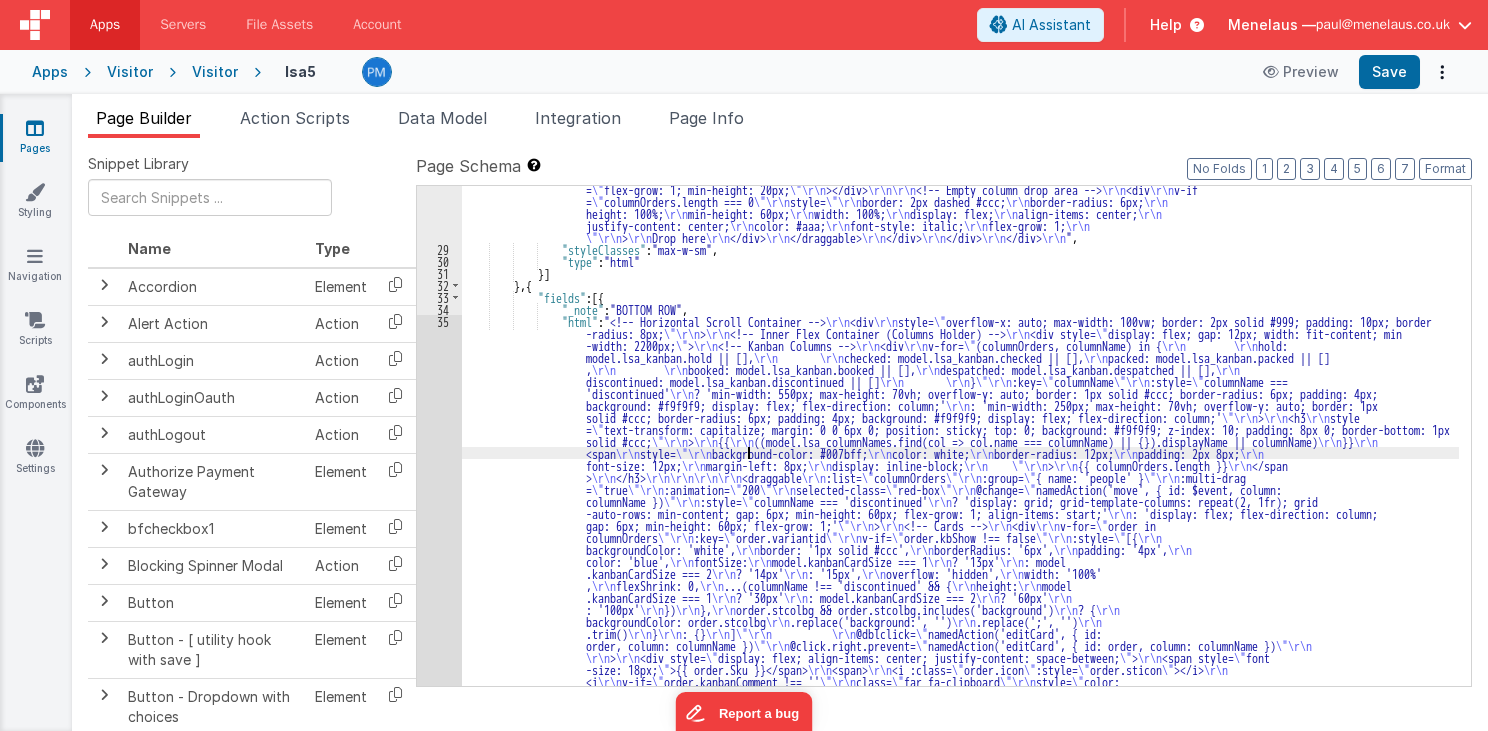 click on ""html" :  "<!-- Horizontal Scroll Container --> \r\n <div \r\n   style= \" overflow-x: auto; max-width: 100vw; border: 2px solid #999; padding: 10px; border                      -radius: 8px; \"\r\n > \r\n   <!-- Inner Flex Container (Columns Holder) --> \r\n   <div style= \" display: flex; gap: 12px; width: fit-content; min                      -width: 2200px; \" > \r\n     <!-- Kanban Columns --> \r\n     <div \r\n       v-for= \" (columnOrders, columnName) in model.lsa_kanban \"\r\n       :key                      = \" columnName \"\r\n       :style= \" columnName === 'main' \r\n         ? 'min-width: 750px; max-height: 70vh; overflow-y: auto; border: 1px solid                       #ccc; border-radius: 6px; padding: 4px; background: #f9f9f9; display: flex; flex-direction: column;' \r\n         : 'min-width: 250px; max-height:" at bounding box center [960, 505] 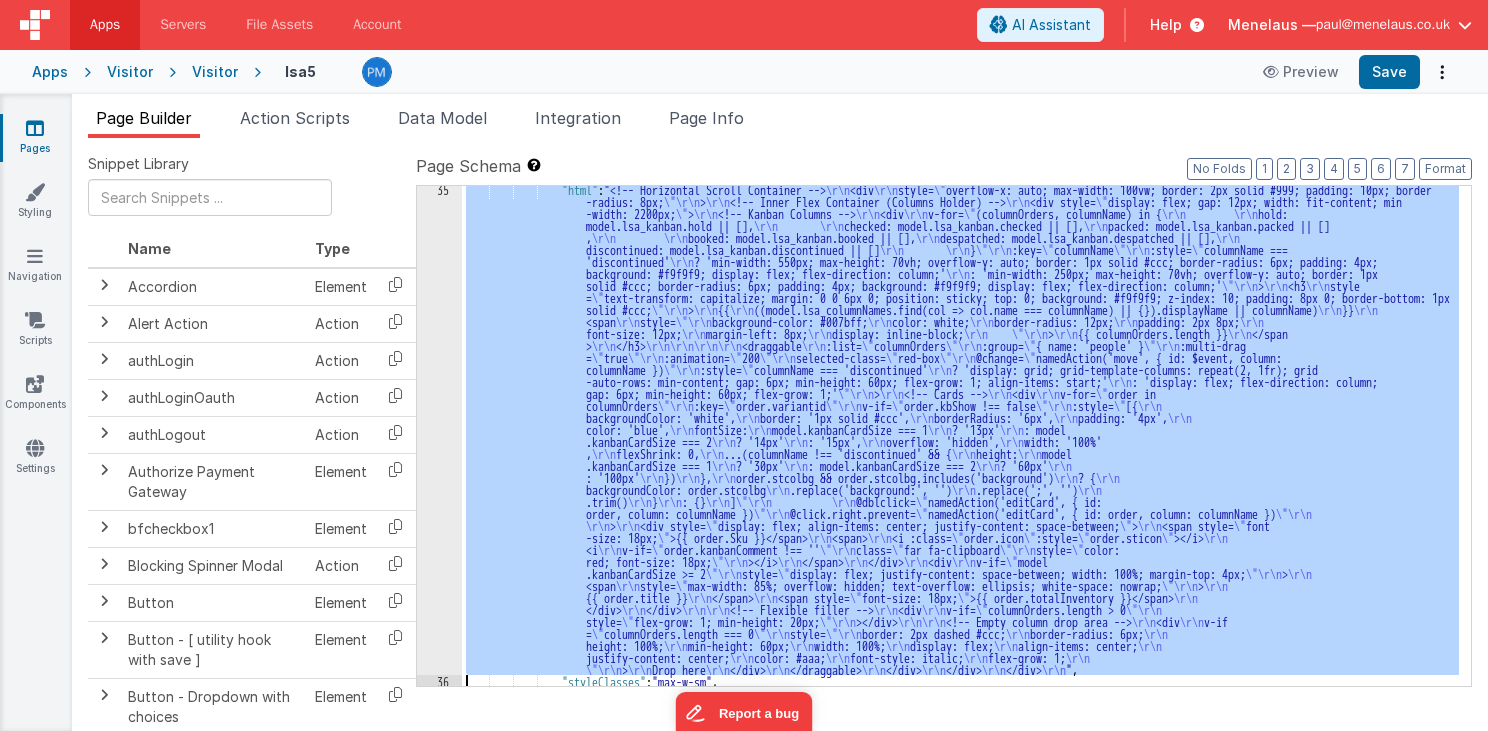 click on "35" at bounding box center [439, 429] 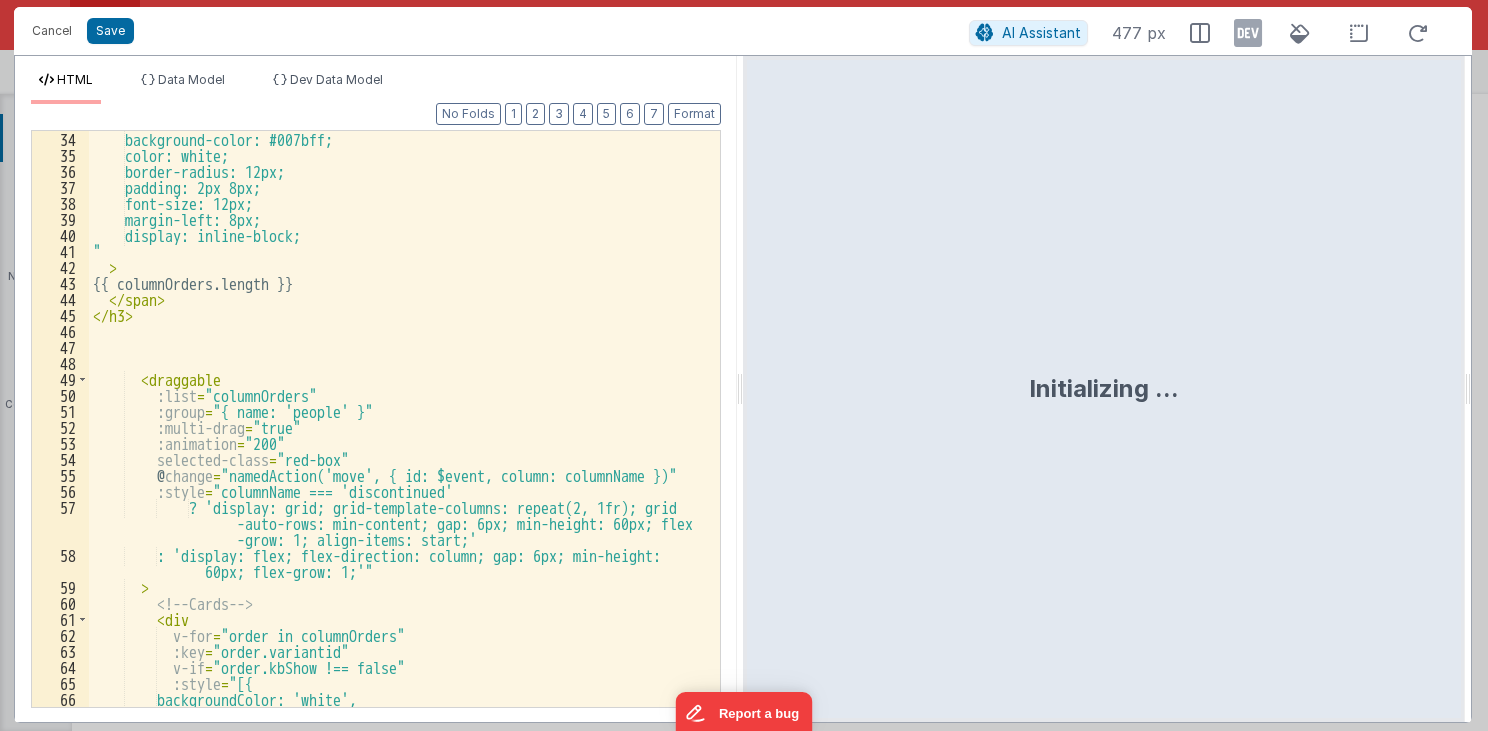 scroll, scrollTop: 720, scrollLeft: 0, axis: vertical 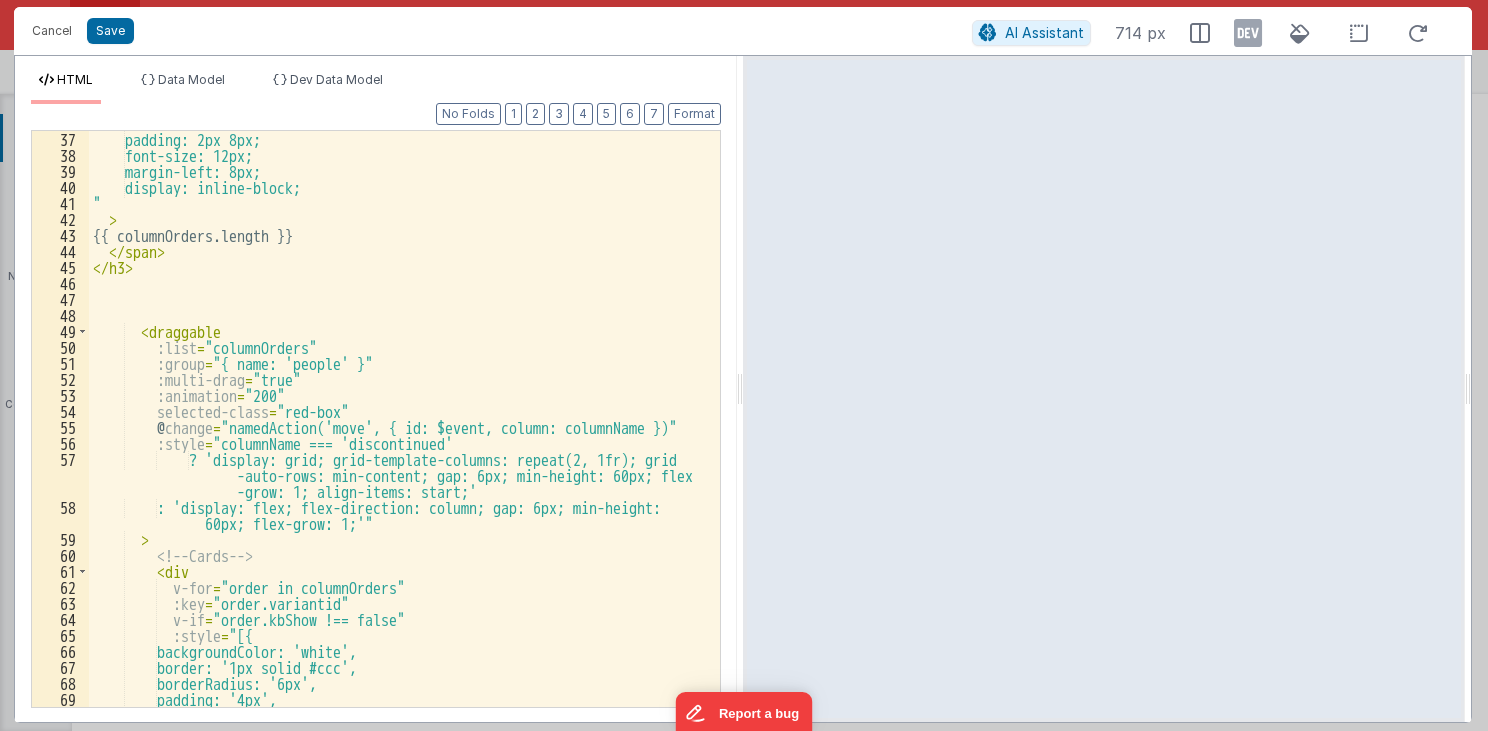 click on "padding: 2px 8px;        font-size: 12px;        margin-left: 8px;        display: inline-block;     "    >     {{ columnOrders.length }}    </ span > </ h3 >         < draggable           :list = "columnOrders"           :group = "{ name: 'people' }"           :multi-drag = "true"           :animation = "200"           selected-class = "red-box"           @ change = "namedAction('move', { id: $event, column: columnName })"           :style = "columnName === 'discontinued'                  ? 'display: grid; grid-template-columns: repeat(2, 1fr); grid                    -auto-rows: min-content; gap: 6px; min-height: 60px; flex                    -grow: 1; align-items: start;'             : 'display: flex; flex-direction: column; gap: 6px; min-height:                 60px; flex-grow: 1;'"         >           <!--  Cards  -->           < div              v-for = "order in columnOrders"              :key = "order.variantid"              v-if =" at bounding box center (399, 435) 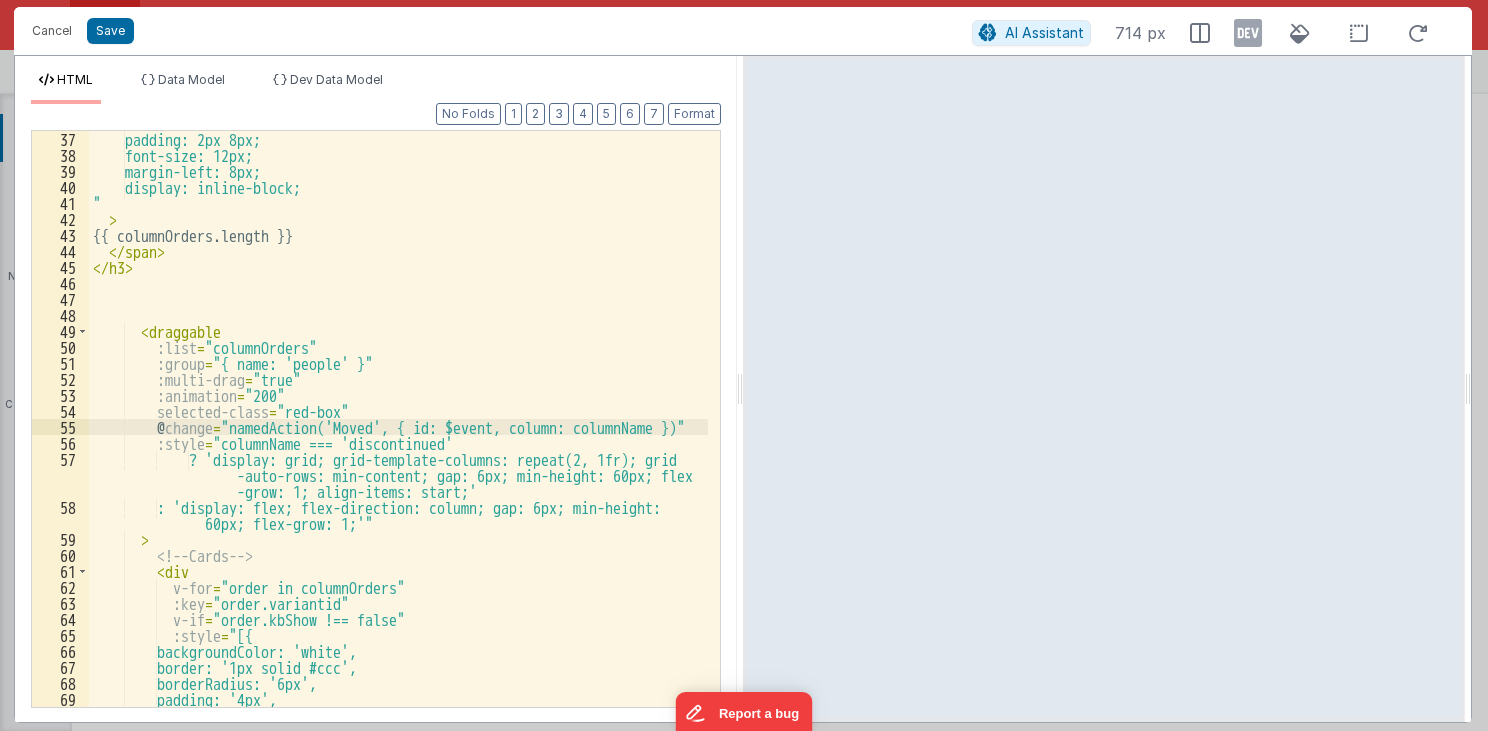 type 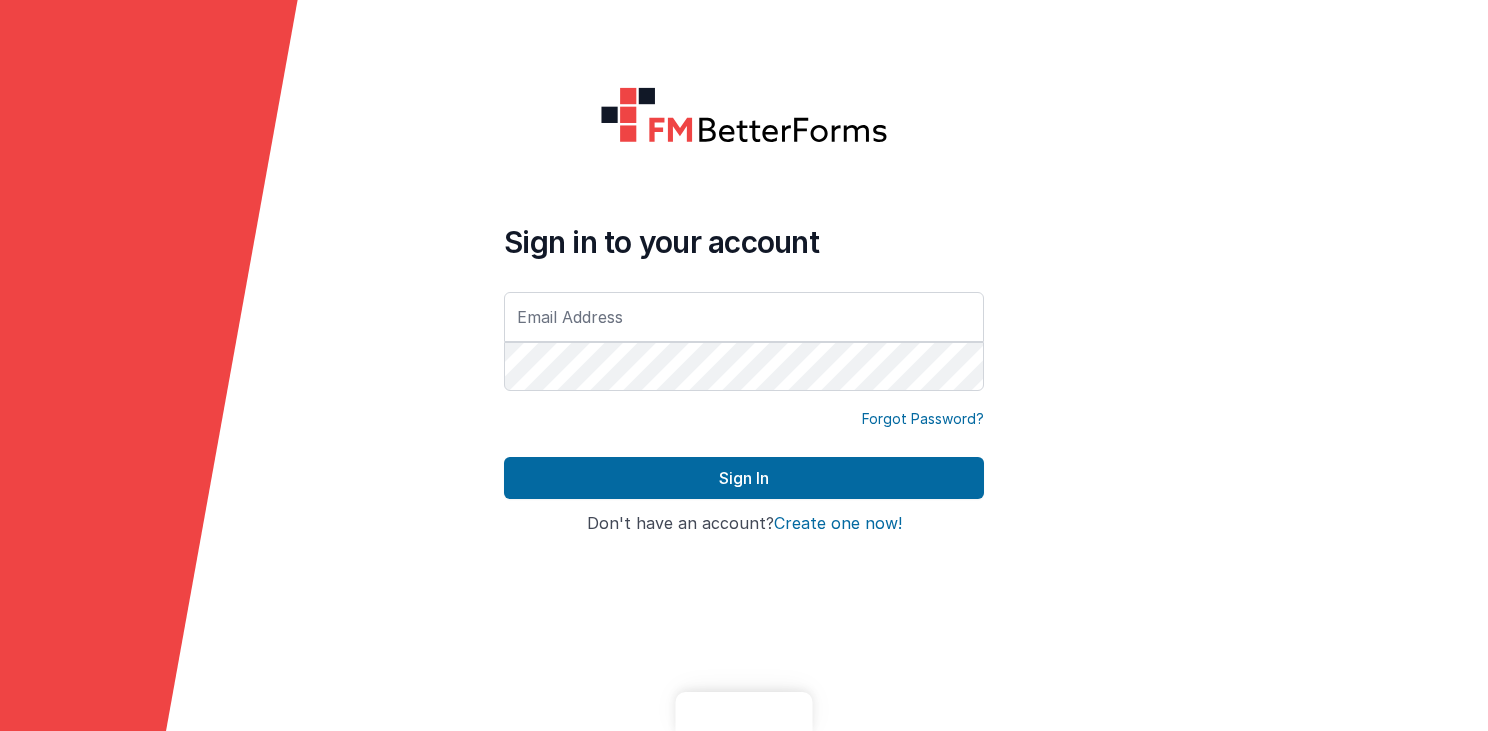 scroll, scrollTop: 0, scrollLeft: 0, axis: both 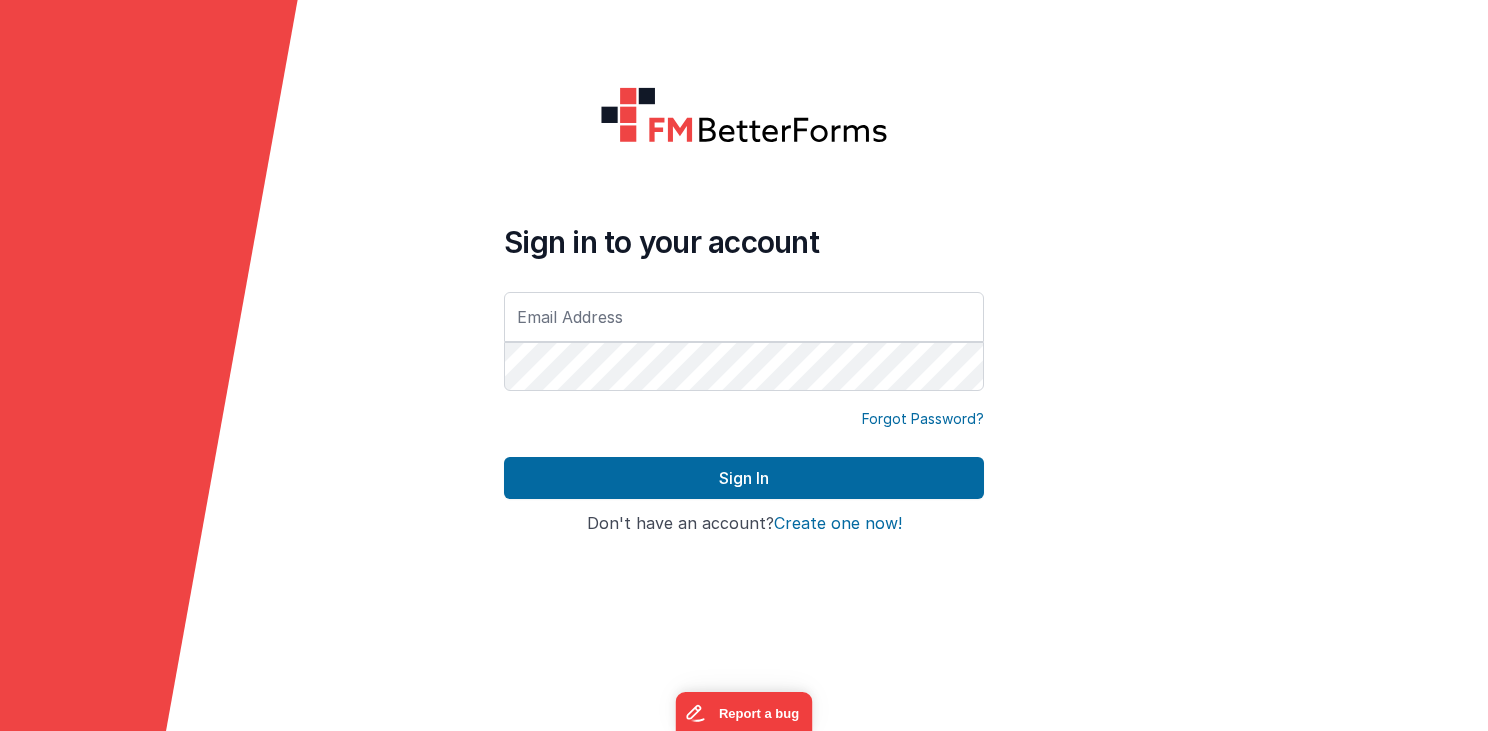 type on "[NAME]@[DOMAIN]" 